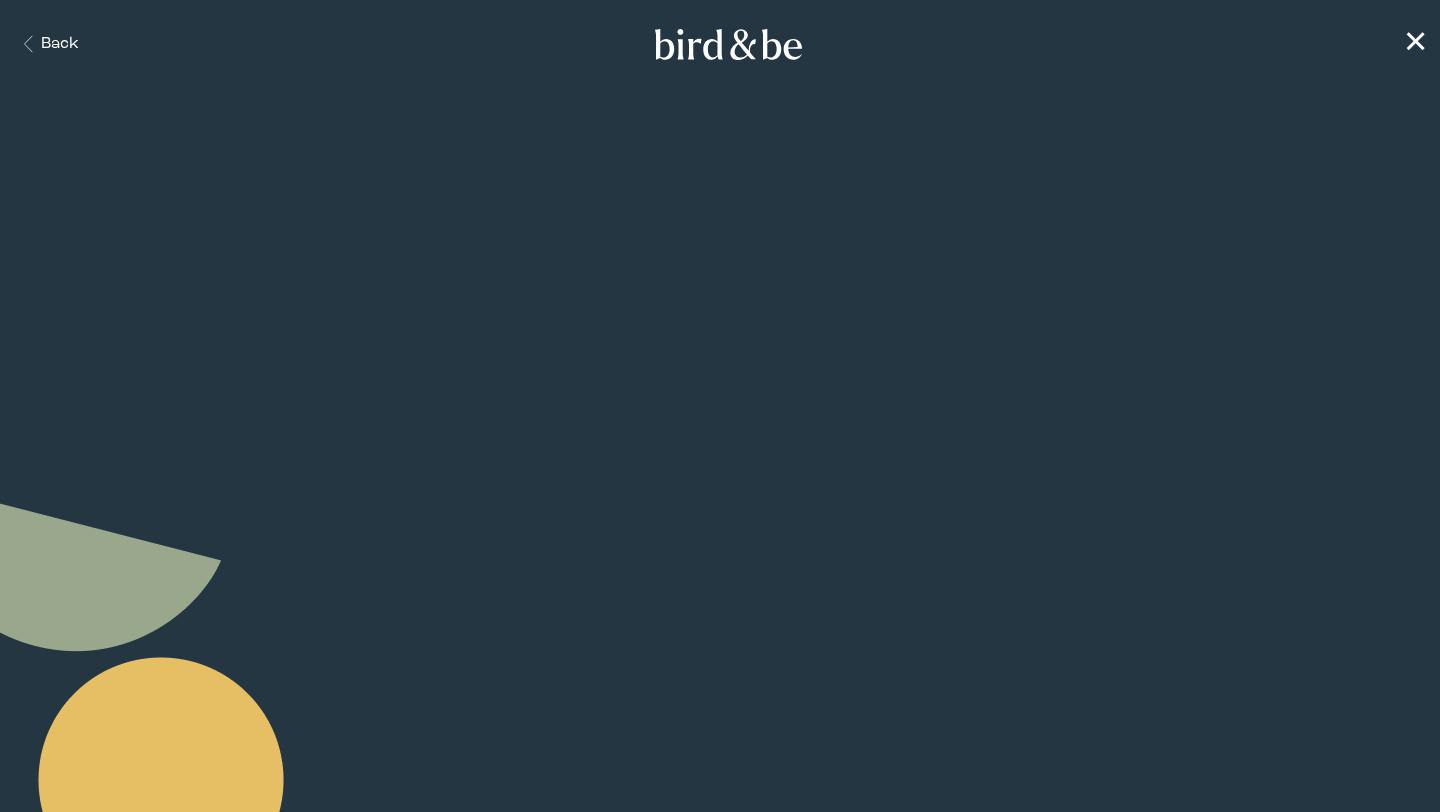 scroll, scrollTop: 0, scrollLeft: 0, axis: both 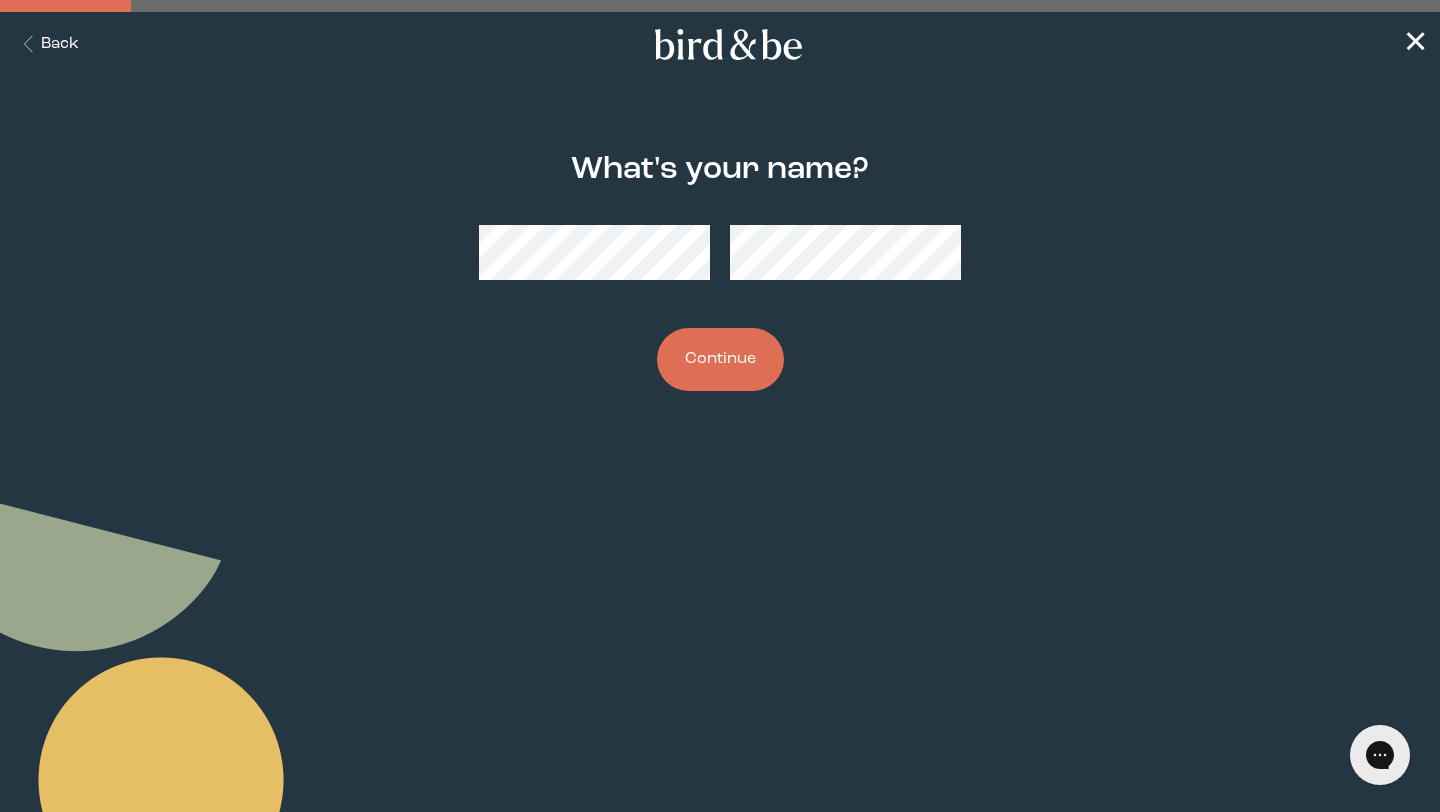 click on "Continue" at bounding box center (720, 359) 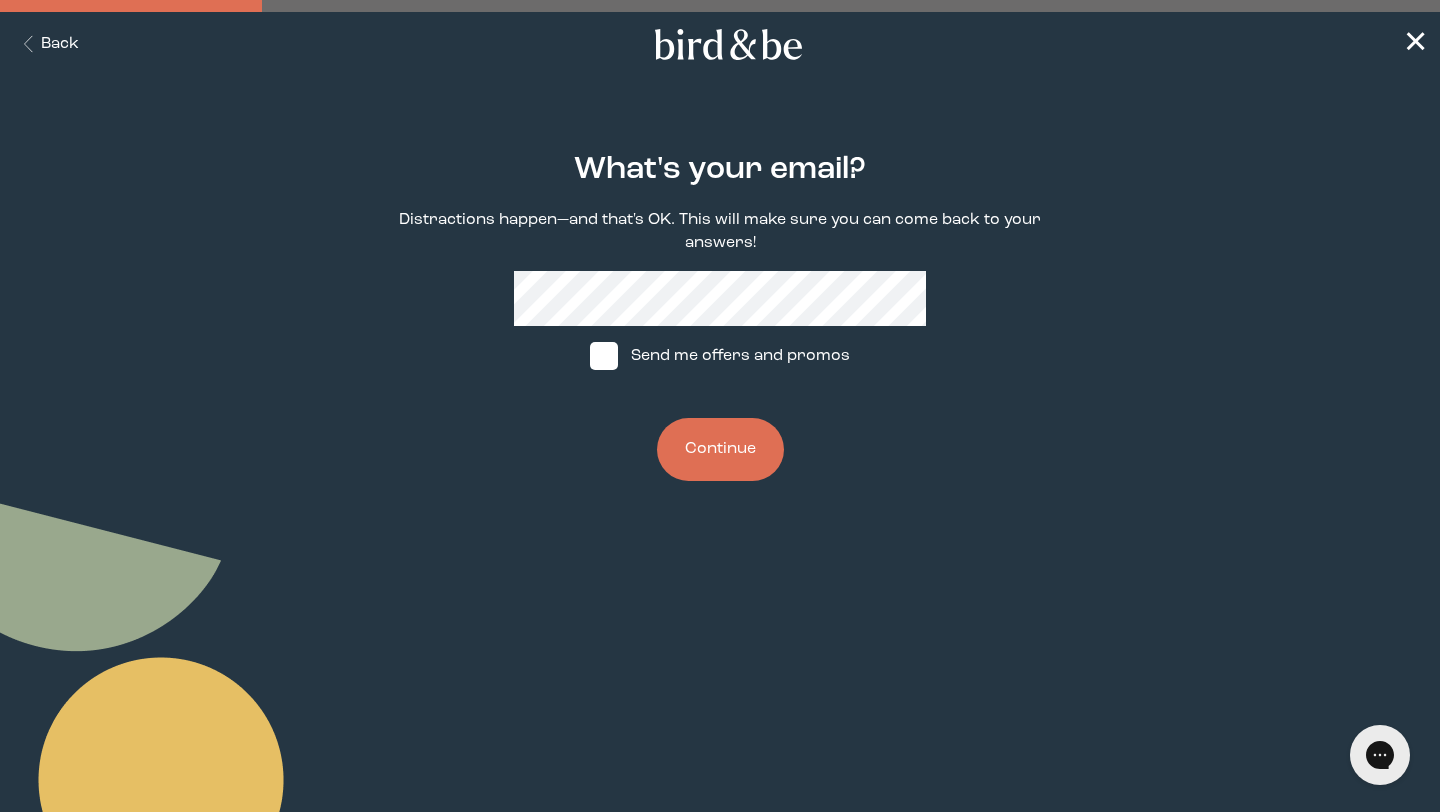 click on "Continue" at bounding box center (720, 449) 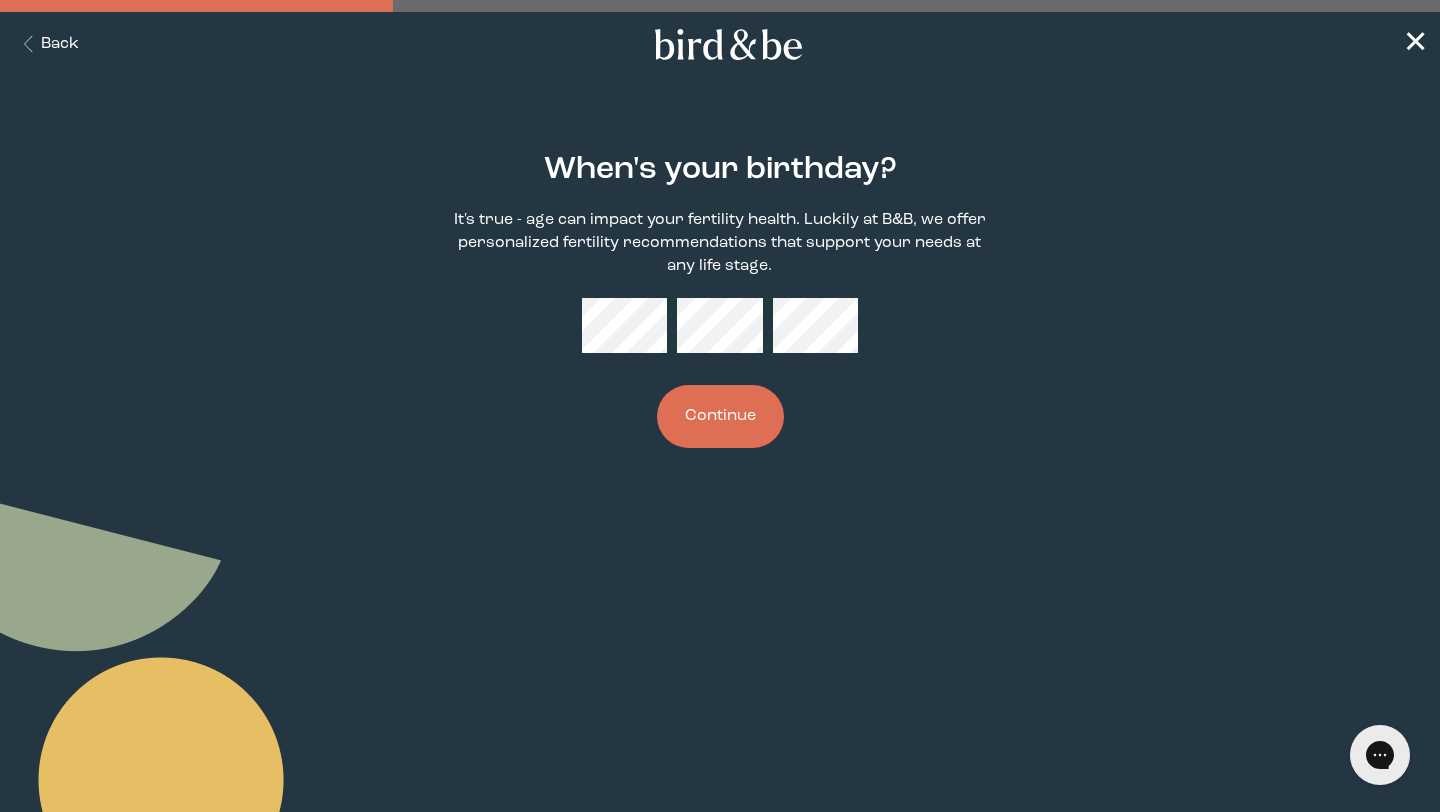 click on "Continue" at bounding box center [720, 416] 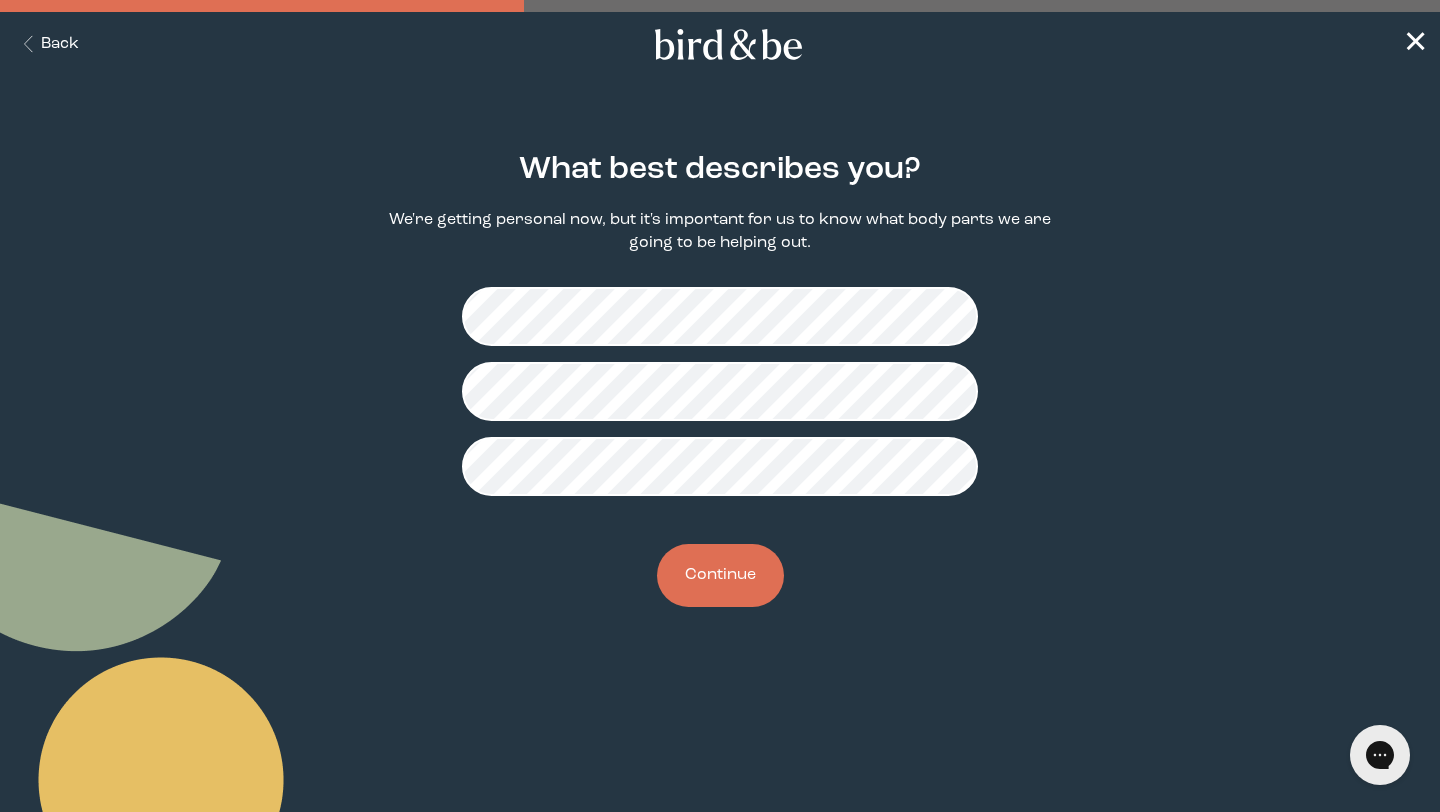 click on "Continue" at bounding box center [720, 575] 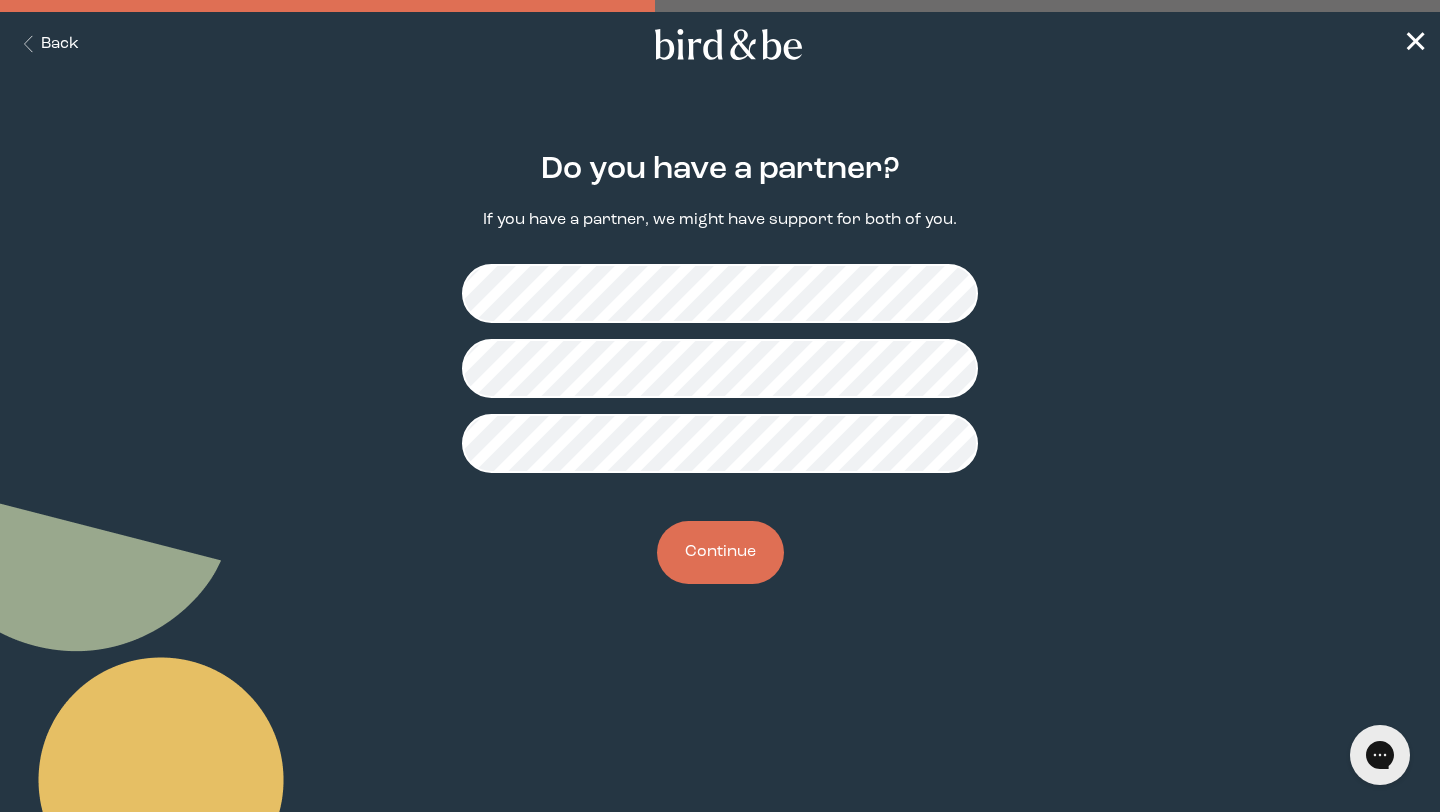 click on "Continue" at bounding box center (720, 552) 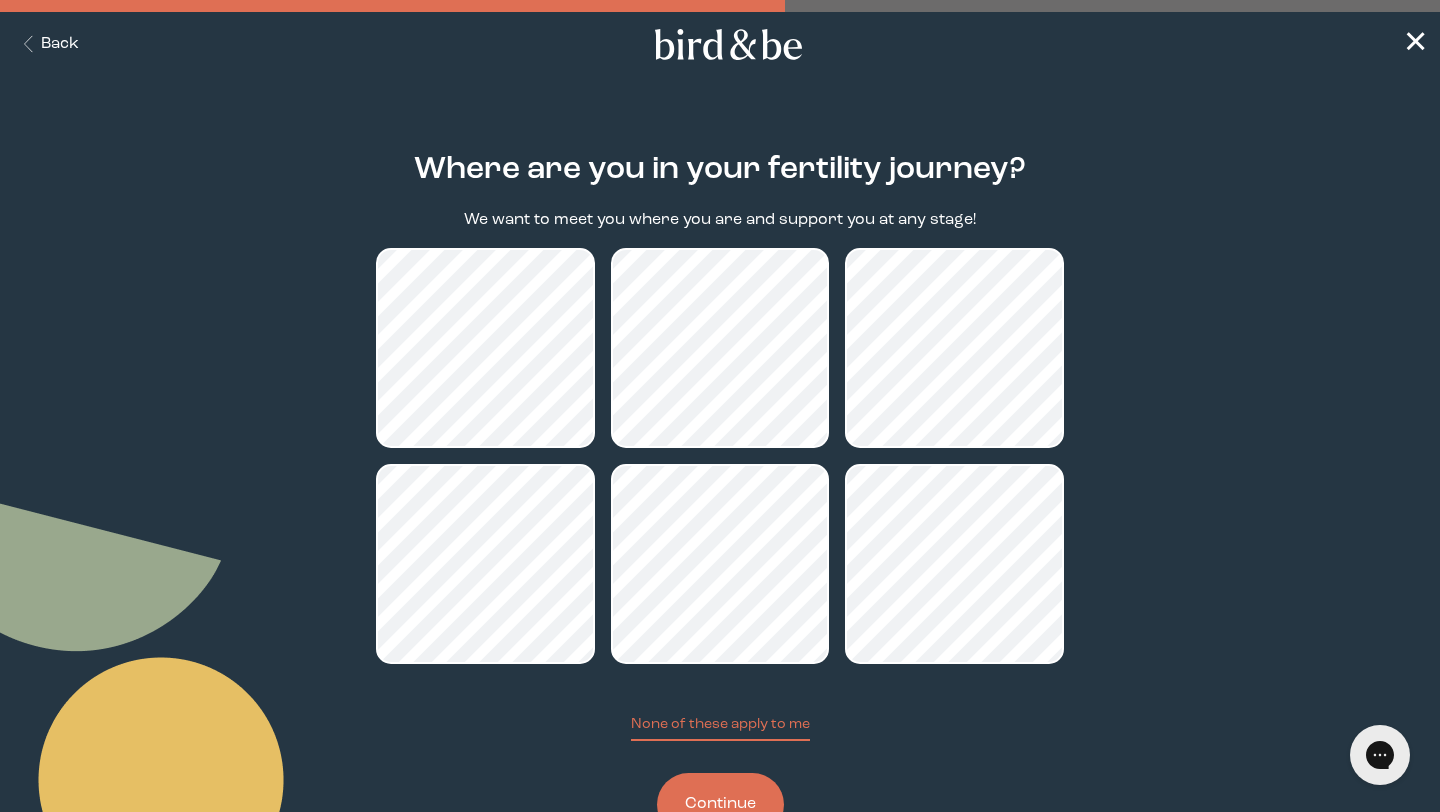 scroll, scrollTop: 67, scrollLeft: 0, axis: vertical 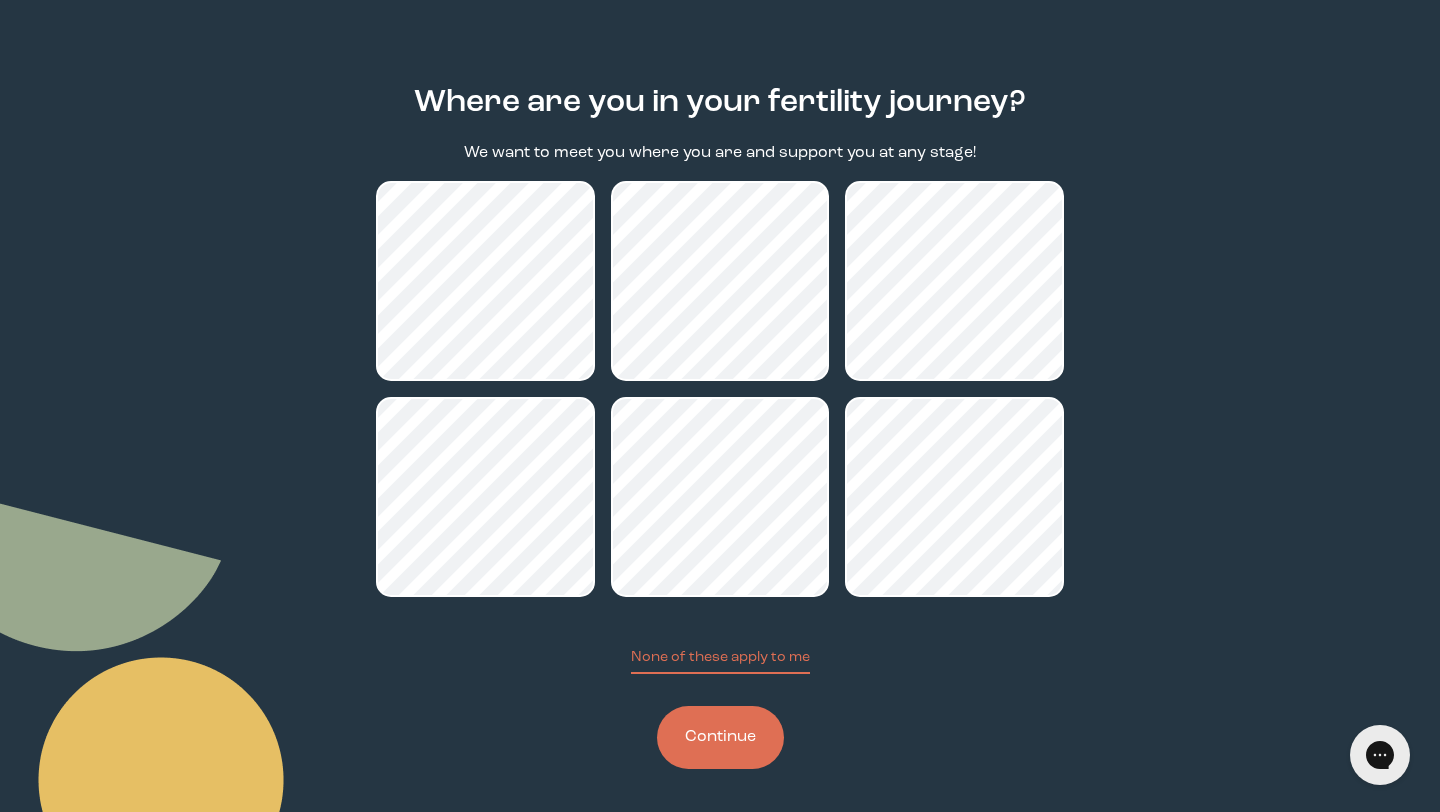 click on "Continue" at bounding box center (720, 737) 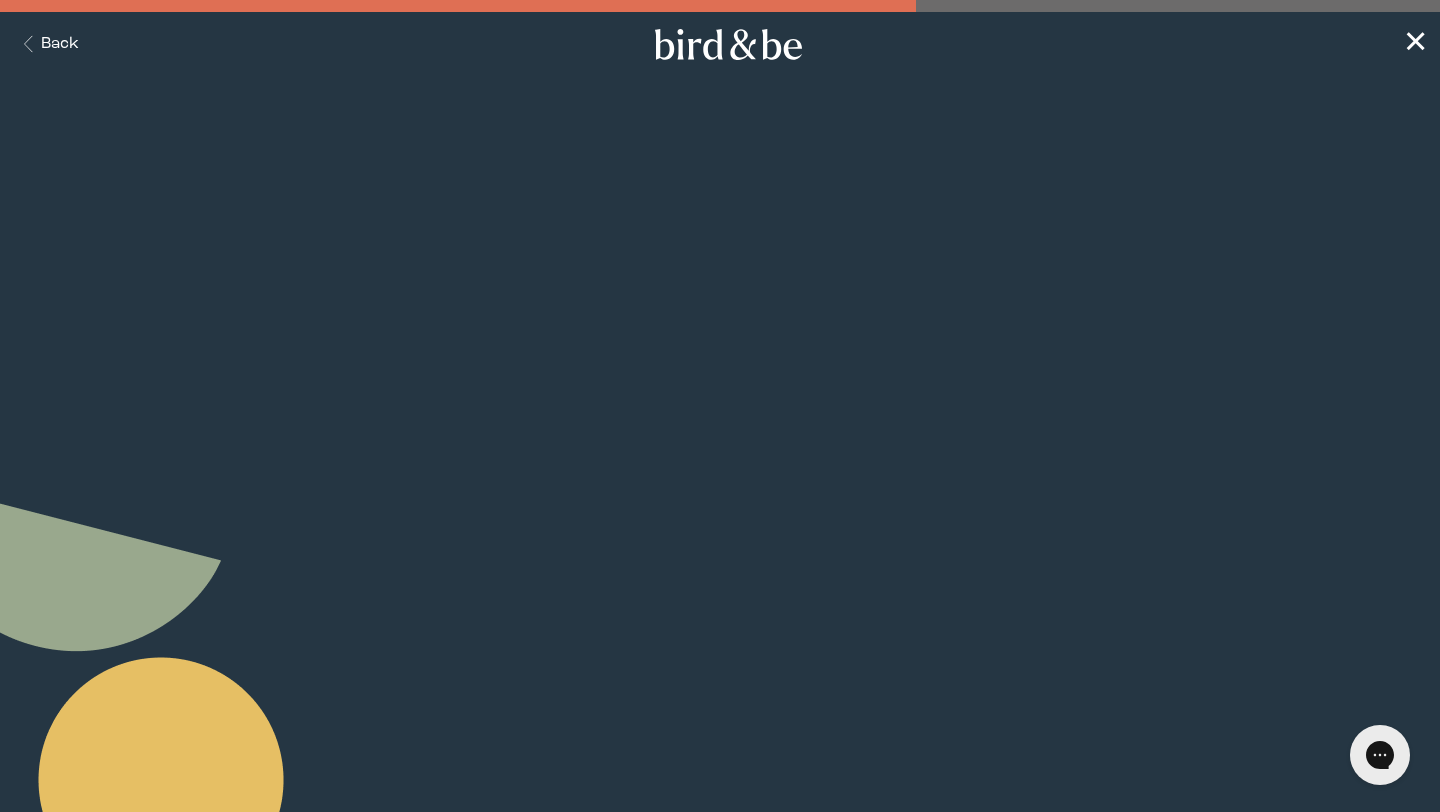 scroll, scrollTop: 0, scrollLeft: 0, axis: both 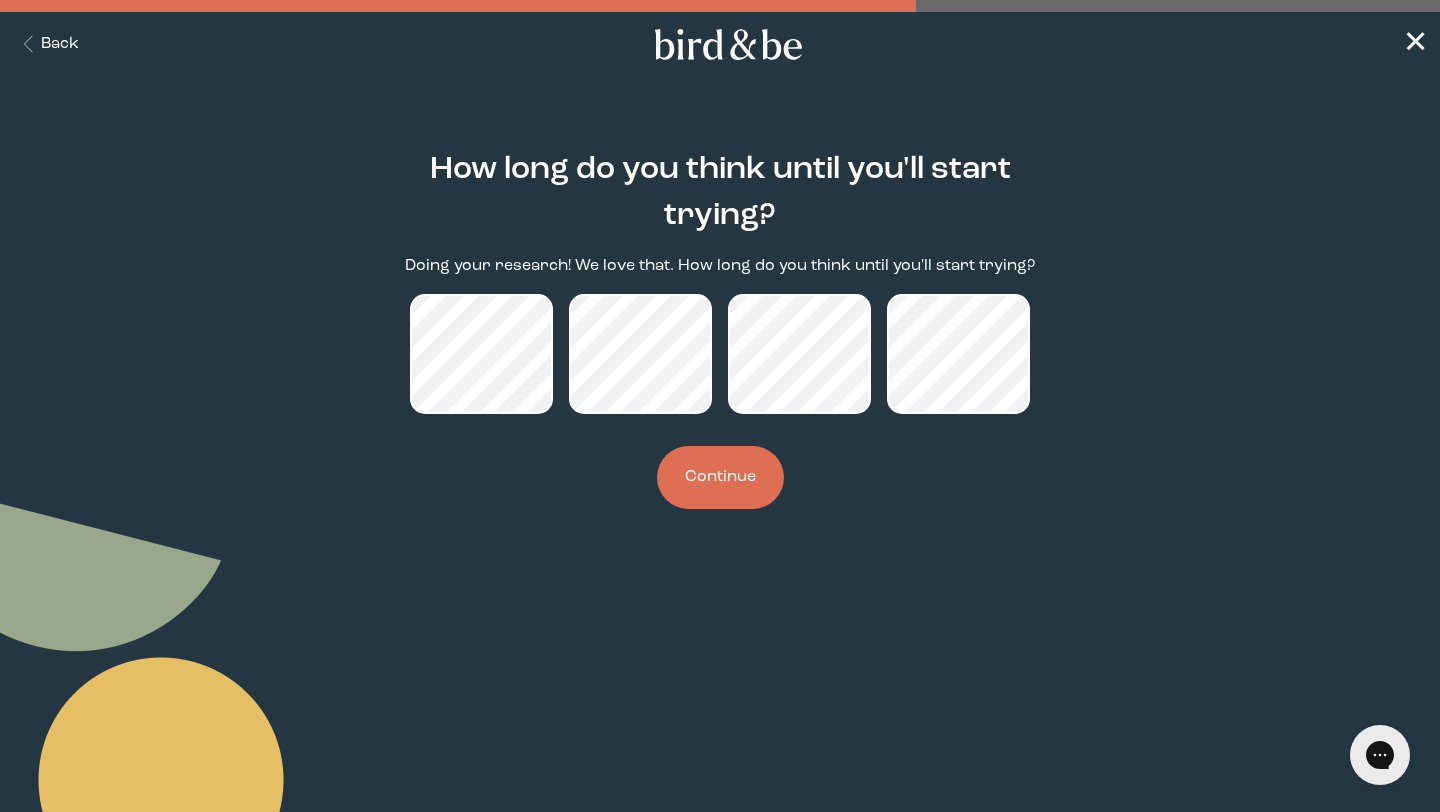 click on "Continue" at bounding box center (720, 477) 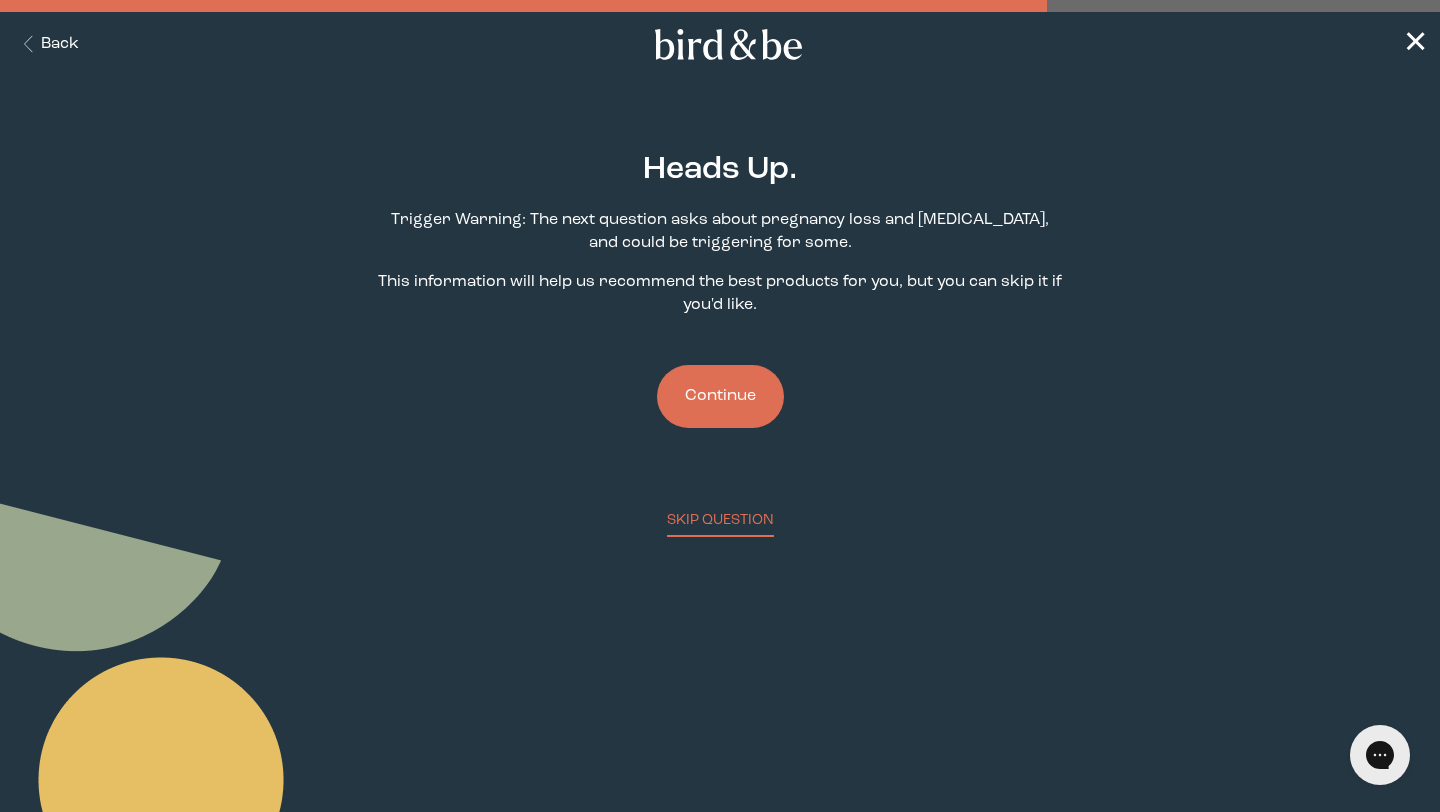 click on "Continue" at bounding box center (720, 396) 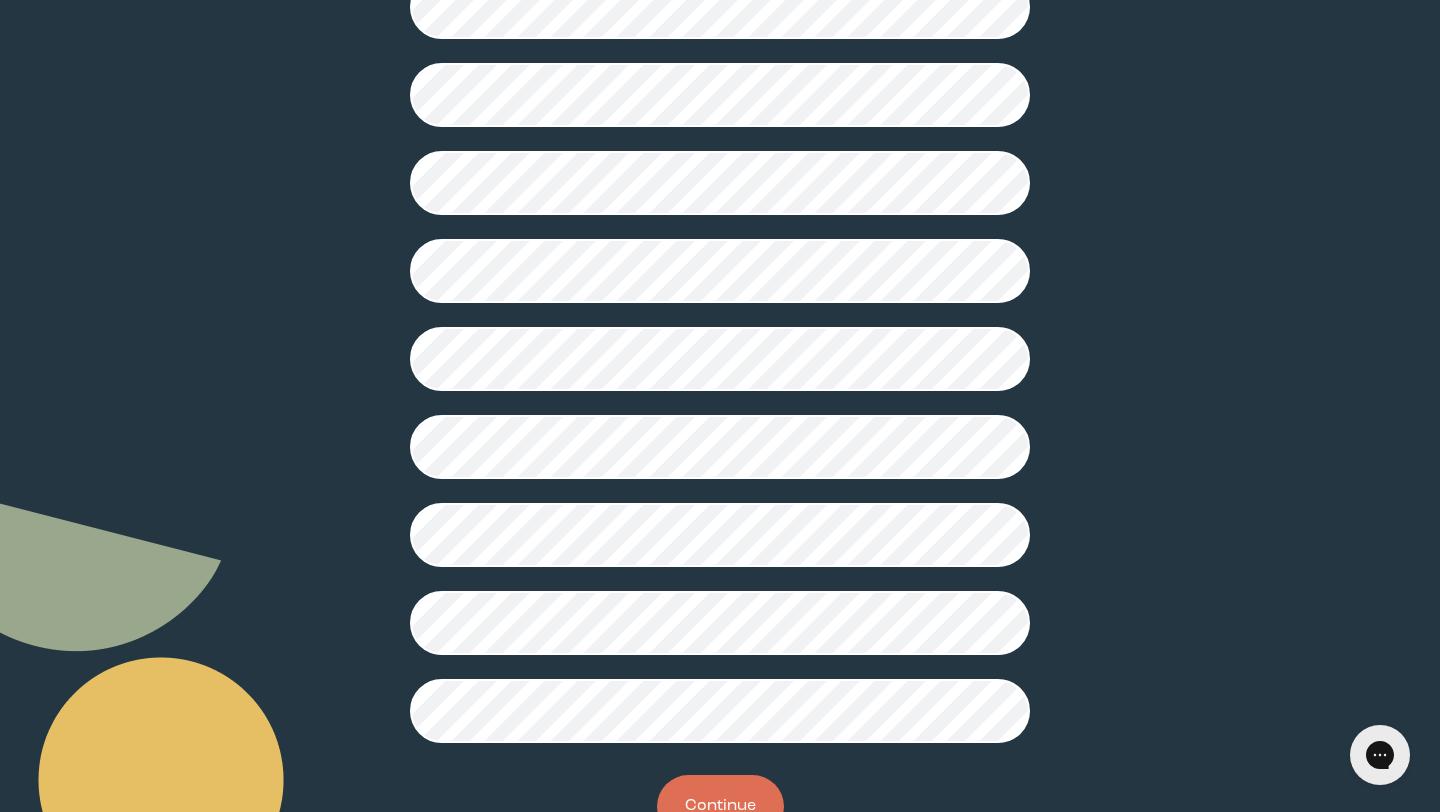 scroll, scrollTop: 372, scrollLeft: 0, axis: vertical 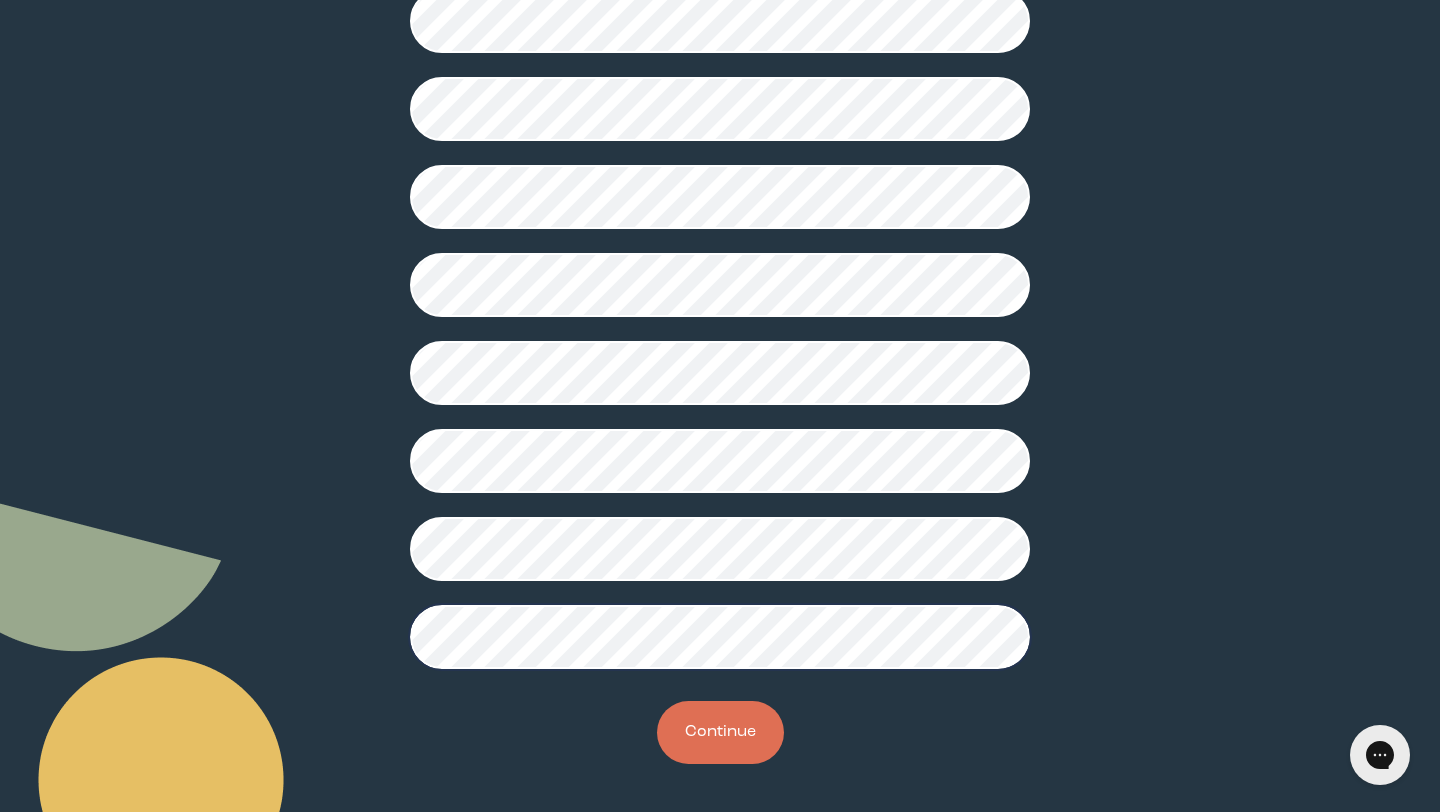 click on "Continue" at bounding box center [720, 732] 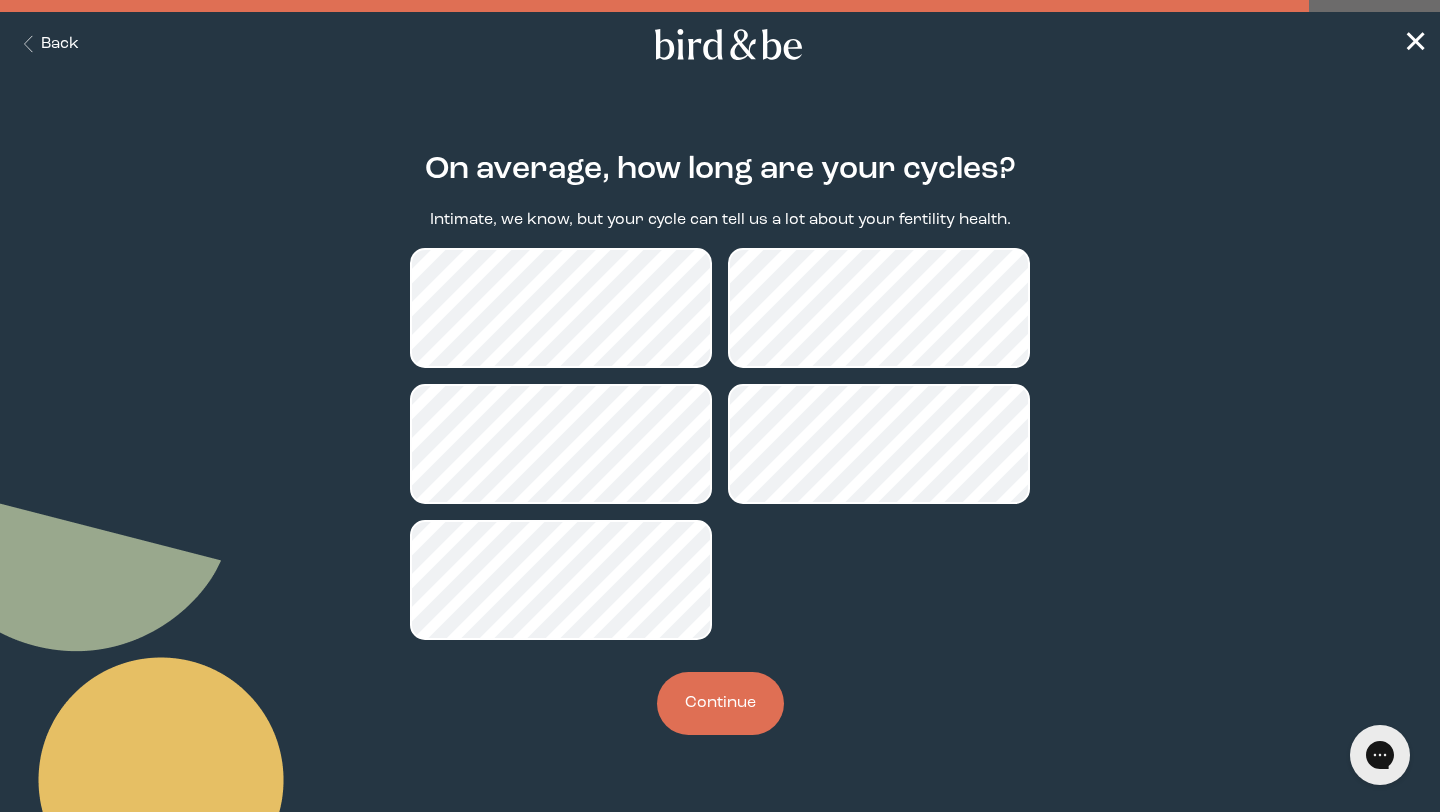 click on "Continue" at bounding box center [720, 703] 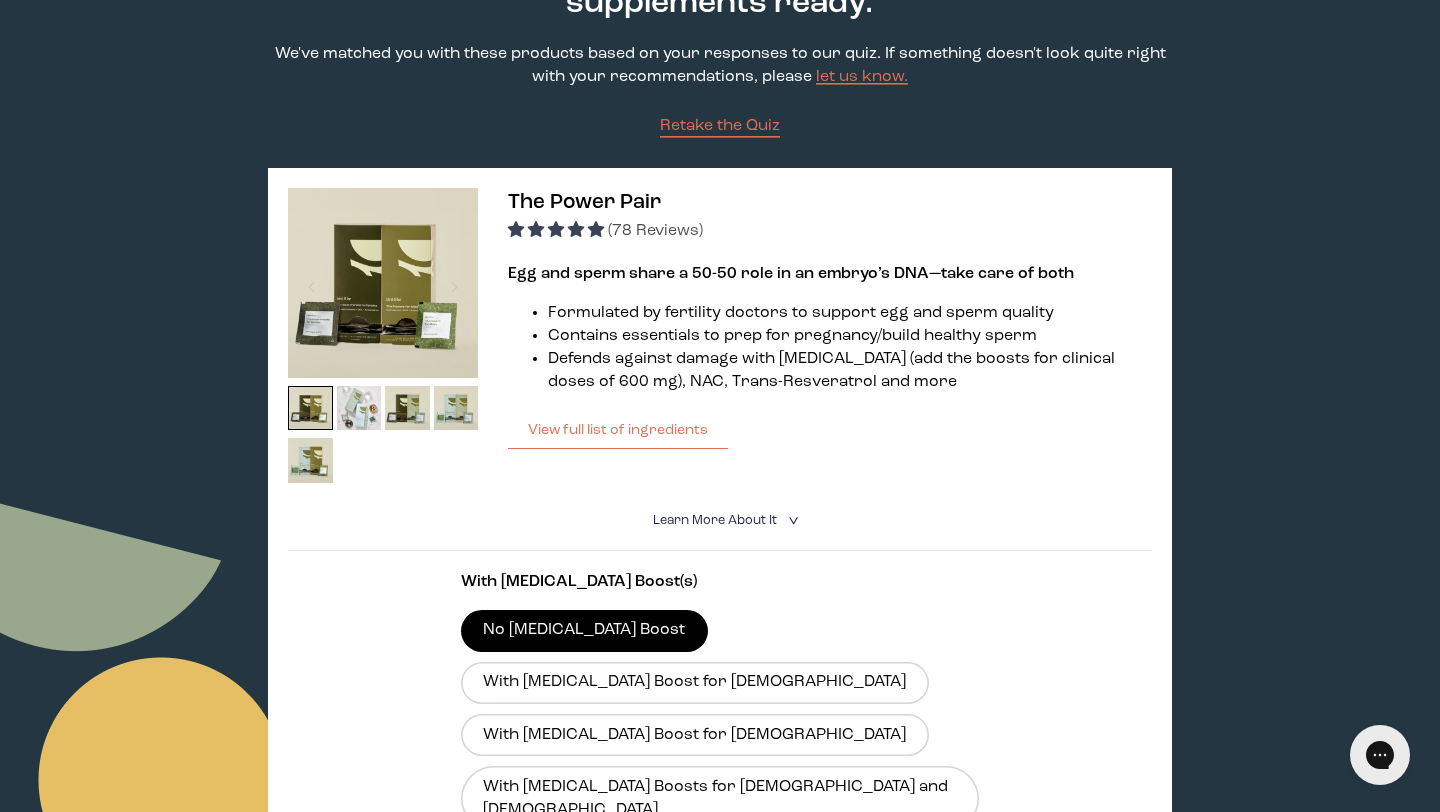 scroll, scrollTop: 224, scrollLeft: 0, axis: vertical 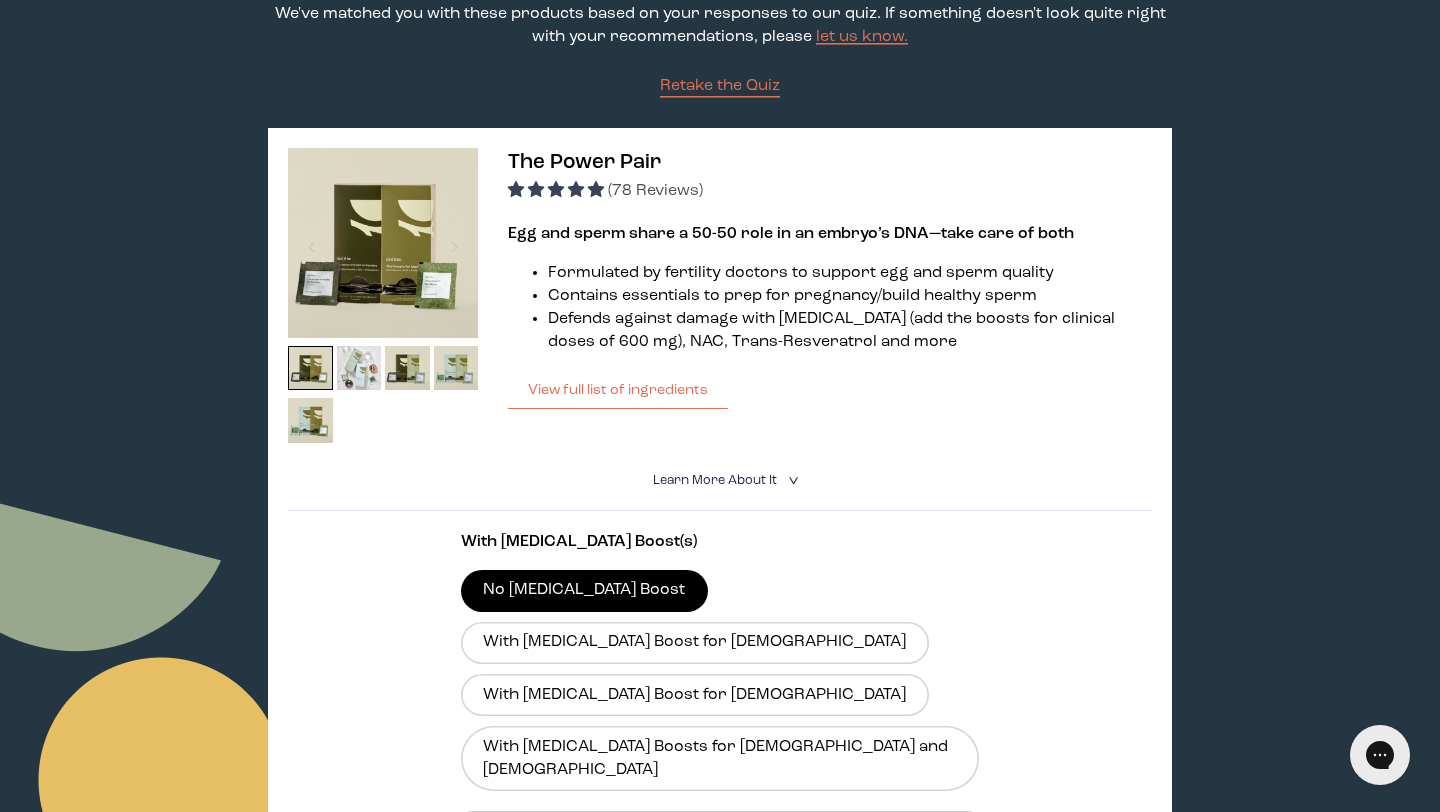 click on "Learn More About it   < What makes it special   30 daily packs  to simplify your routine—just one sachet a day       Scientifically backed ingredients like NAC, [MEDICAL_DATA] and Trans-Resveratrol to support egg and sperm quality        High-quality bioavailable ingredients  (that means they’re ready for your body to use) at just the right dosages      Free of gluten, dairy, shellfish, yeast, artificial colors/dyes and preservatives  Is this product for you    Women, people with eggs and/or a uterus, men, and people with sperm who  either:          are over 30 and thinking about trying, or       have been trying for over six months, or       are supported by a fertility clinic" at bounding box center (720, 481) 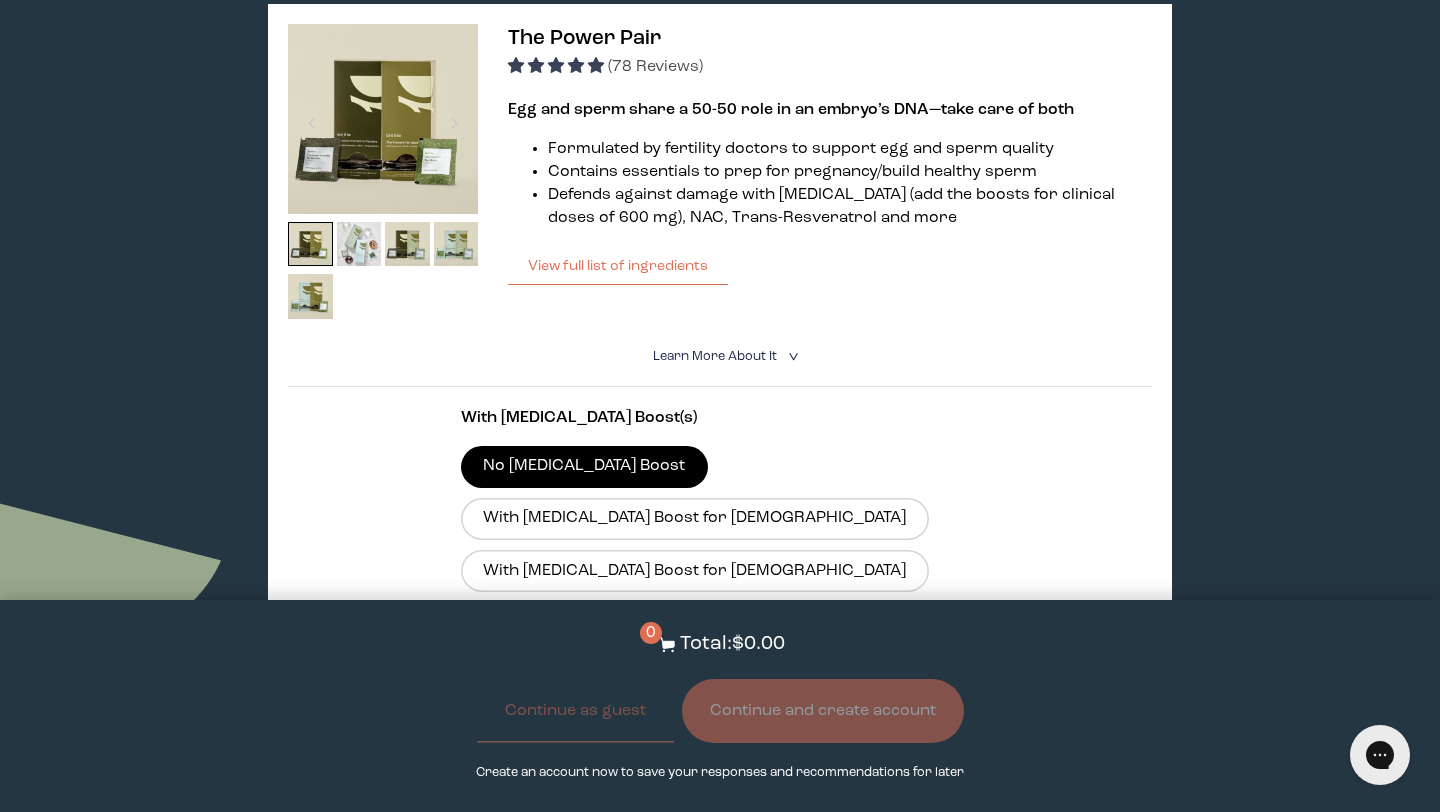 scroll, scrollTop: 390, scrollLeft: 0, axis: vertical 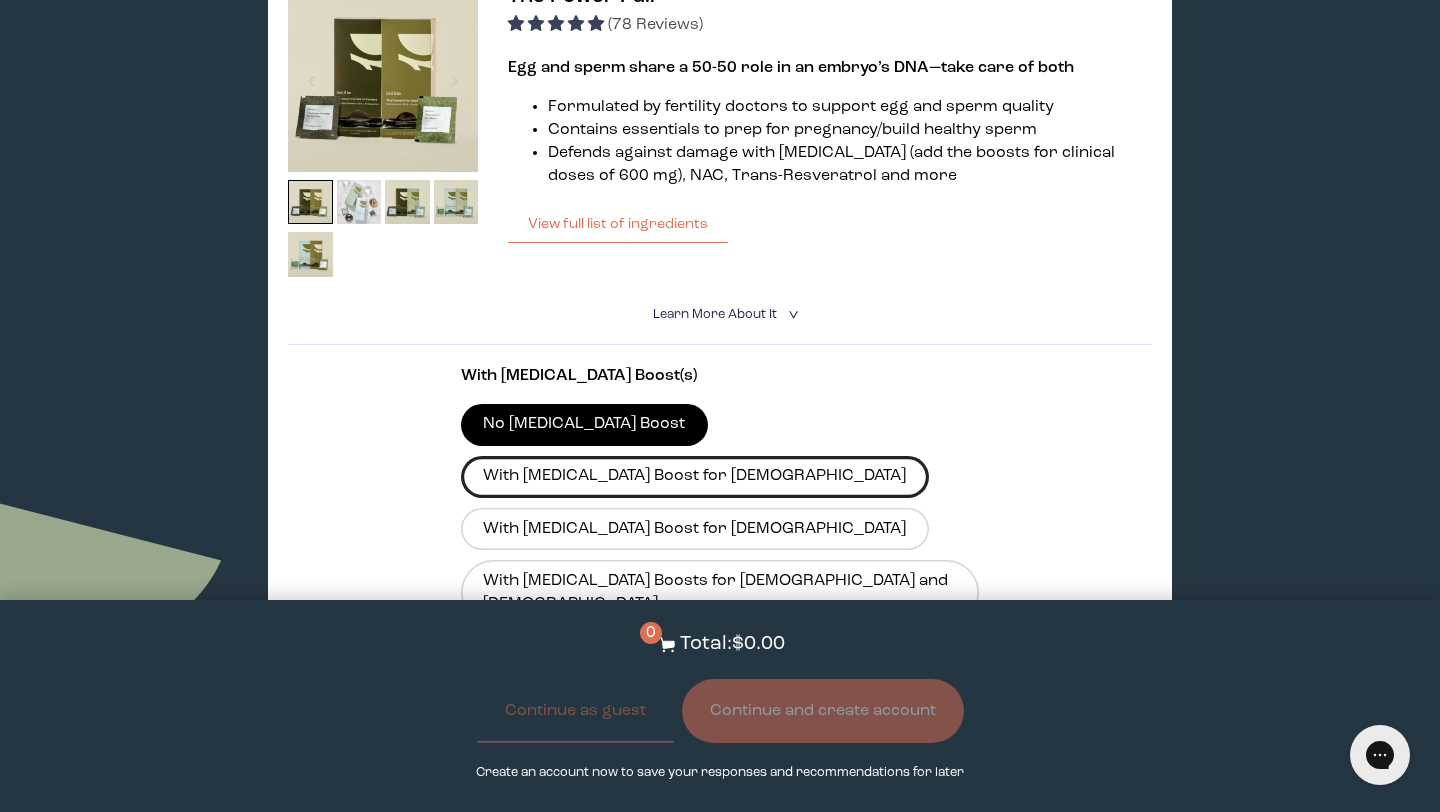 click on "With [MEDICAL_DATA] Boost for [DEMOGRAPHIC_DATA]" at bounding box center [695, 477] 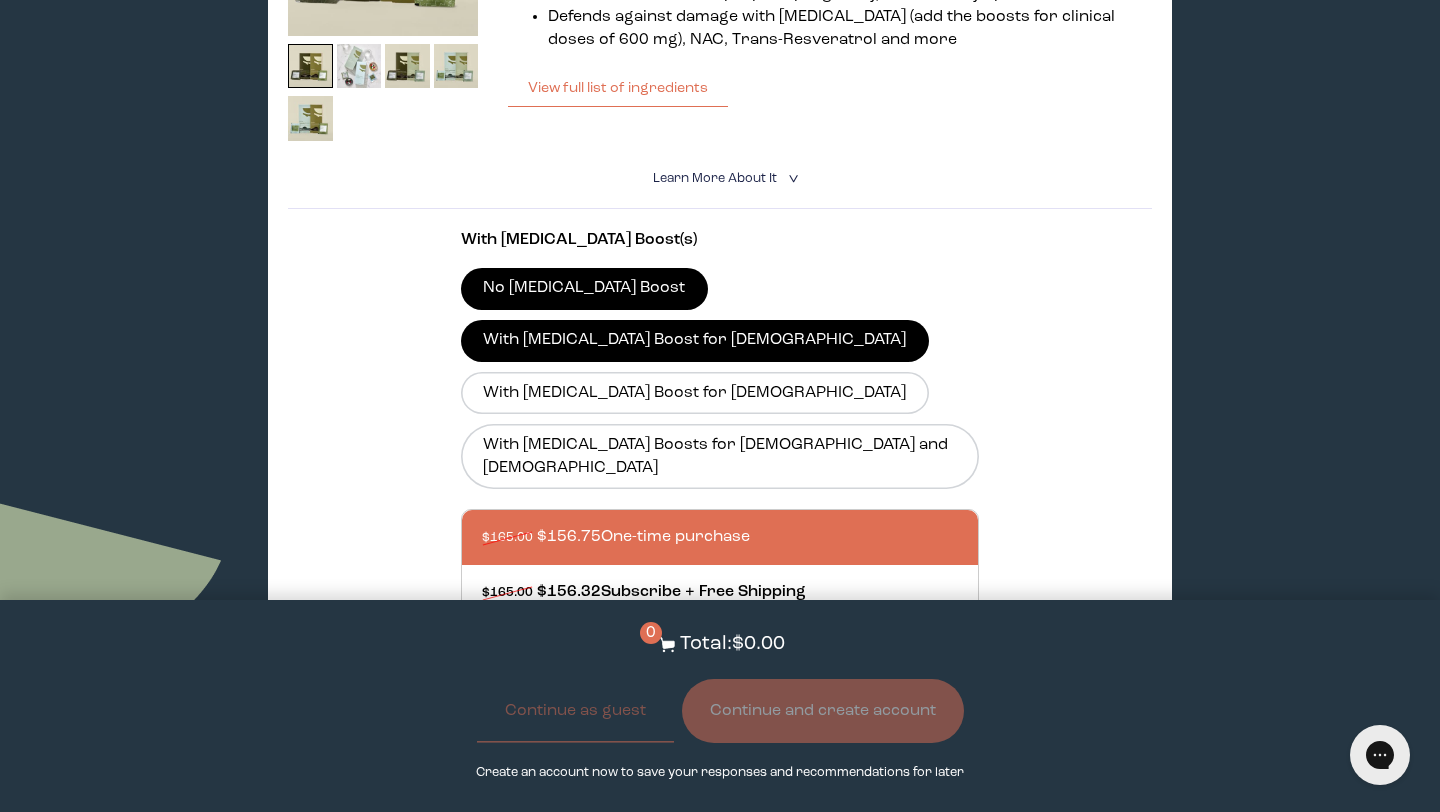 scroll, scrollTop: 530, scrollLeft: 0, axis: vertical 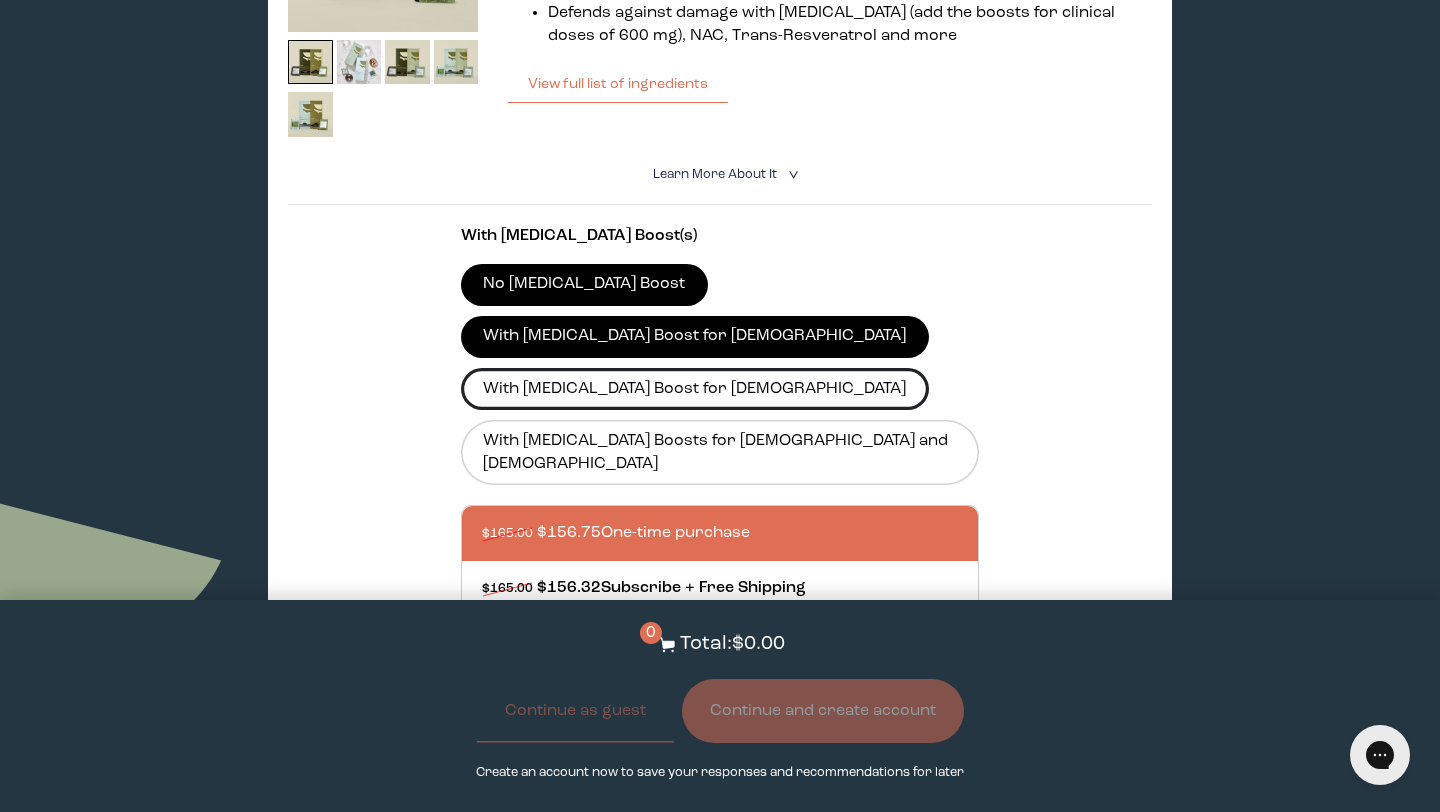 click on "With [MEDICAL_DATA] Boost for [DEMOGRAPHIC_DATA]" at bounding box center [695, 389] 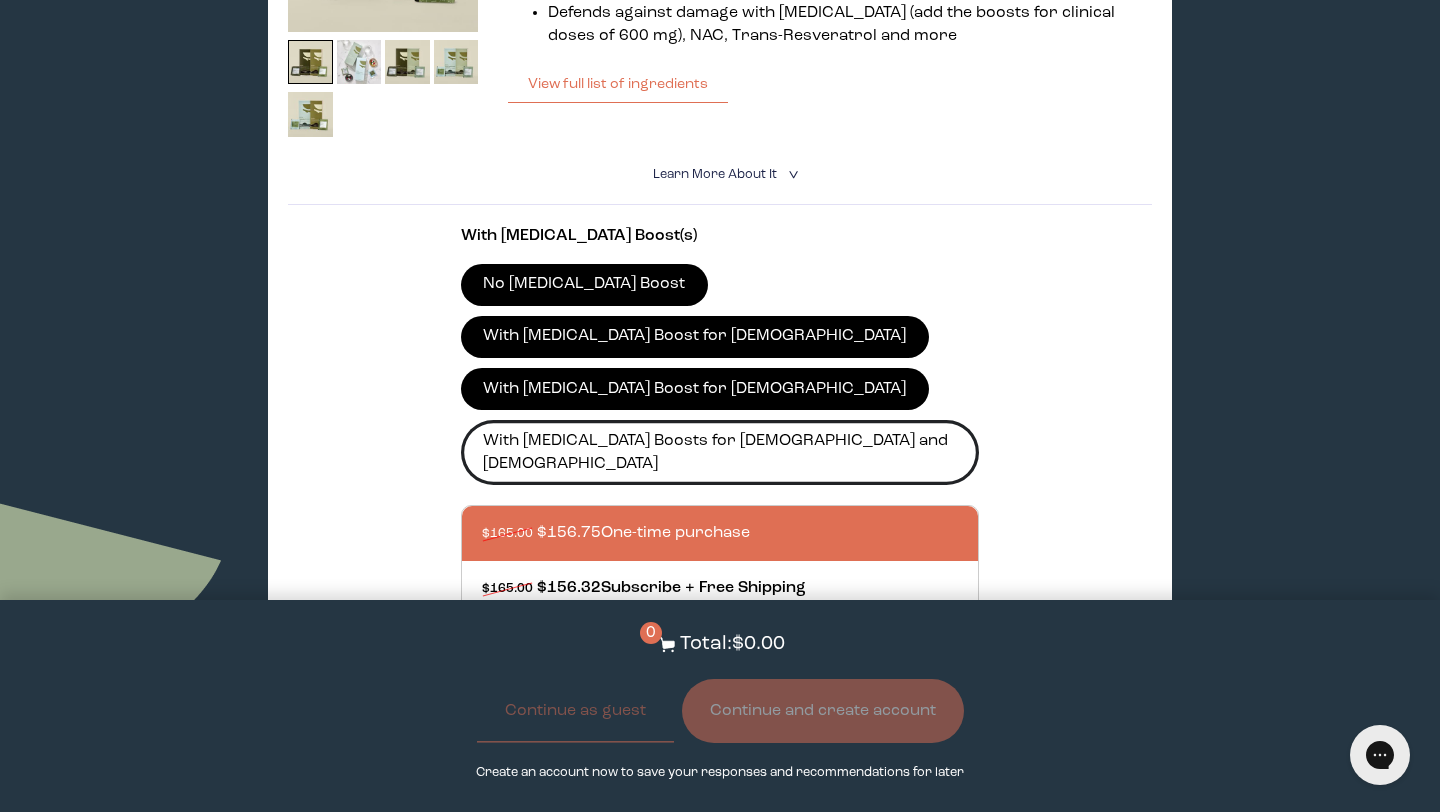 click on "With [MEDICAL_DATA] Boosts for [DEMOGRAPHIC_DATA] and [DEMOGRAPHIC_DATA]" at bounding box center (720, 452) 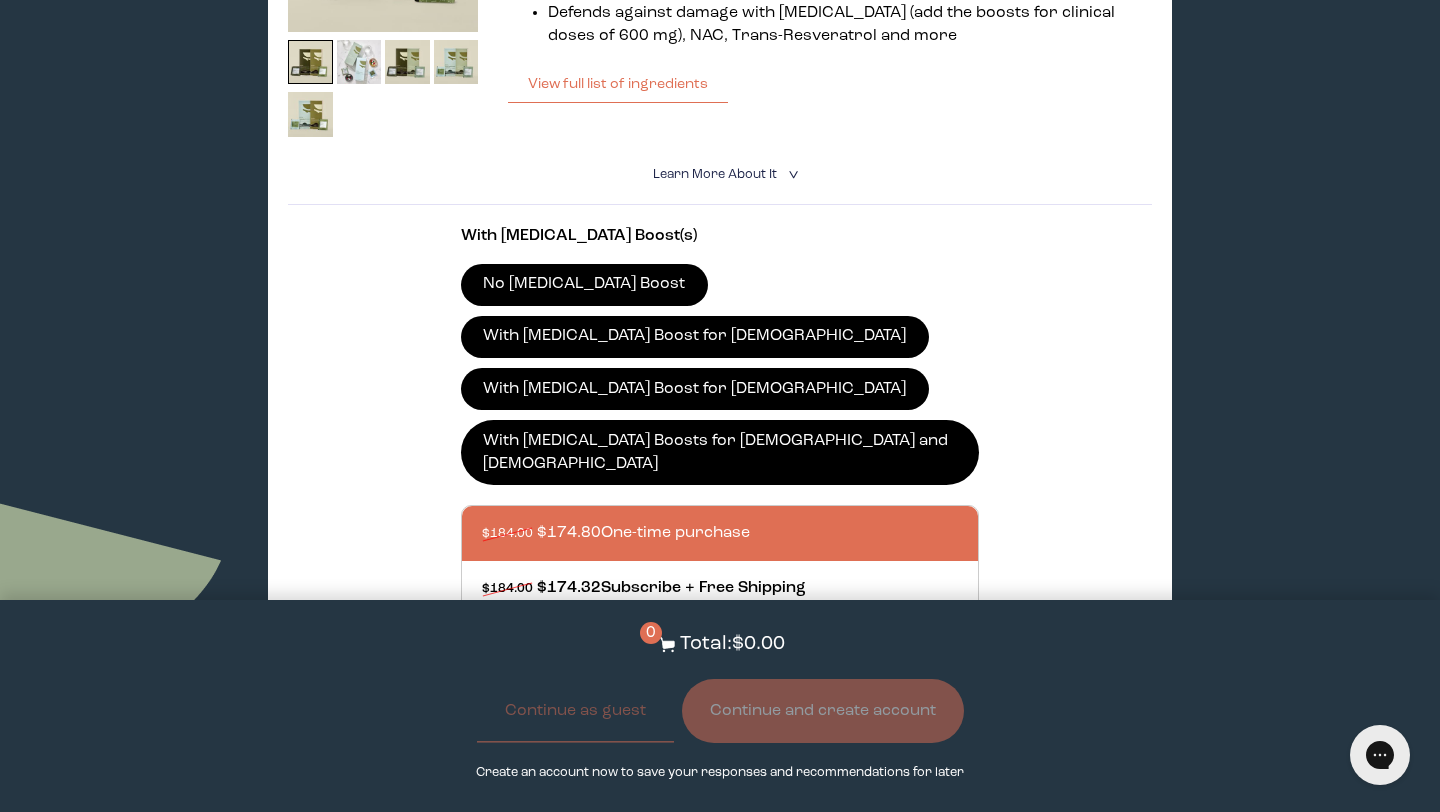 click on "With [MEDICAL_DATA] Boost for [DEMOGRAPHIC_DATA]" at bounding box center [695, 389] 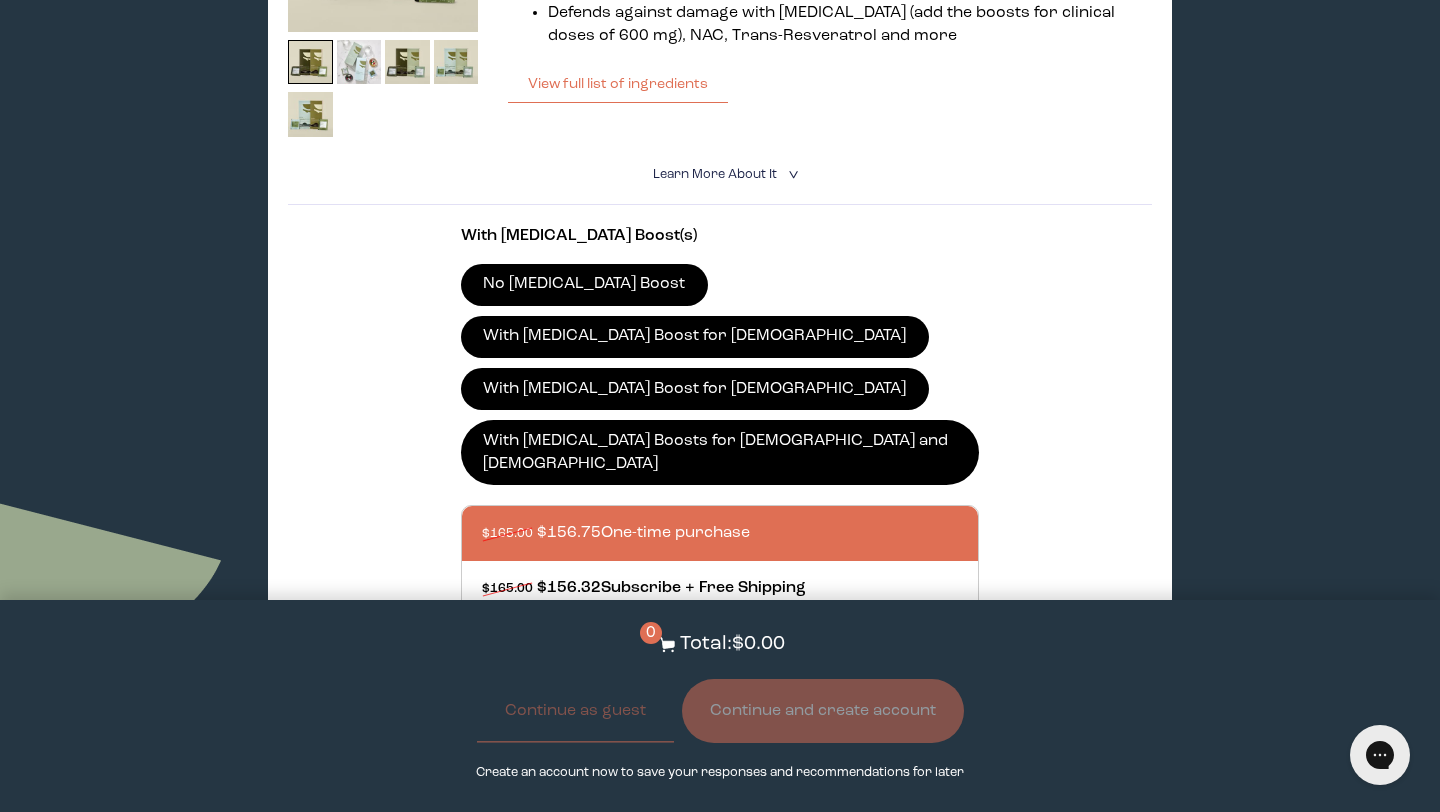 click on "With [MEDICAL_DATA] Boosts for [DEMOGRAPHIC_DATA] and [DEMOGRAPHIC_DATA]" at bounding box center [720, 452] 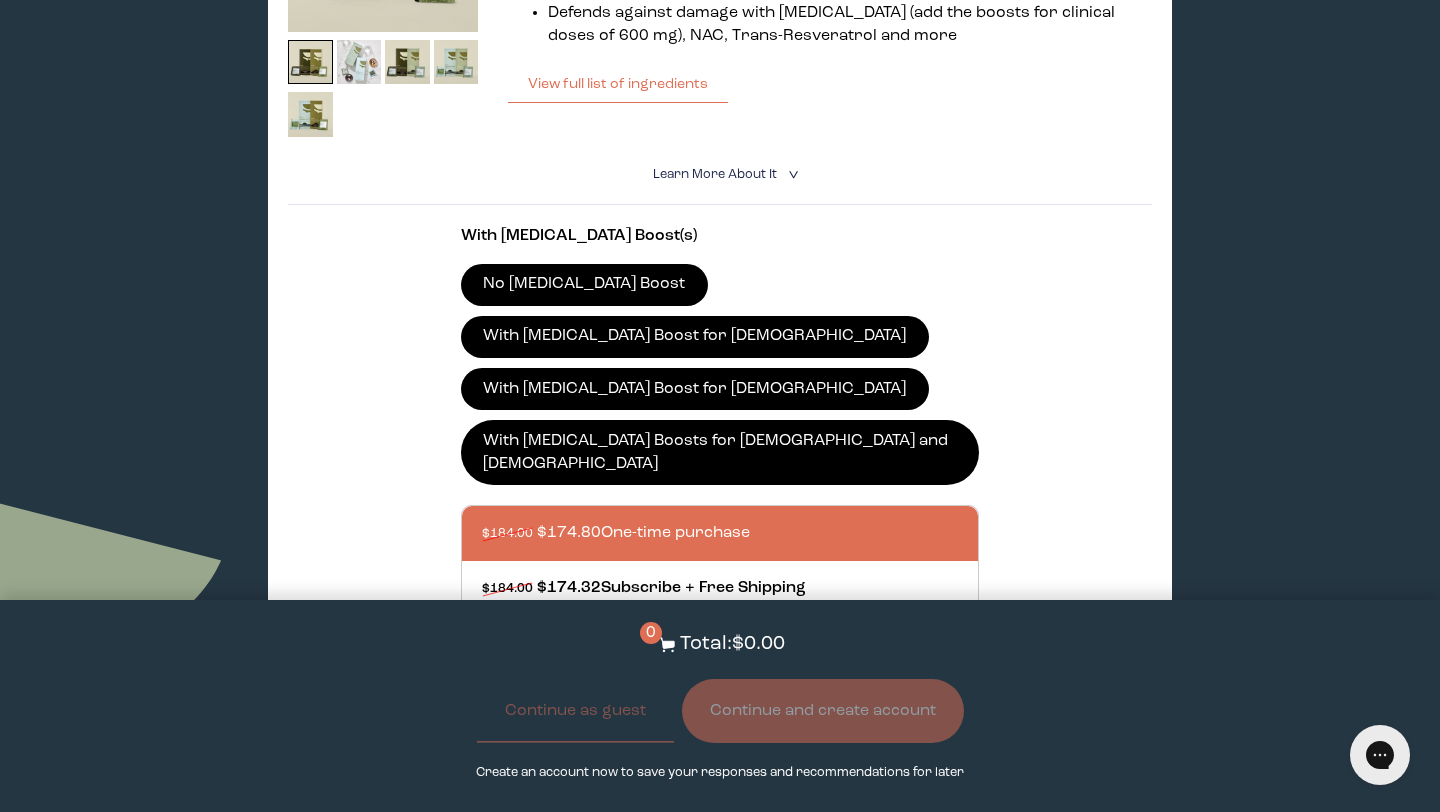 click on "No [MEDICAL_DATA] Boost" at bounding box center [584, 285] 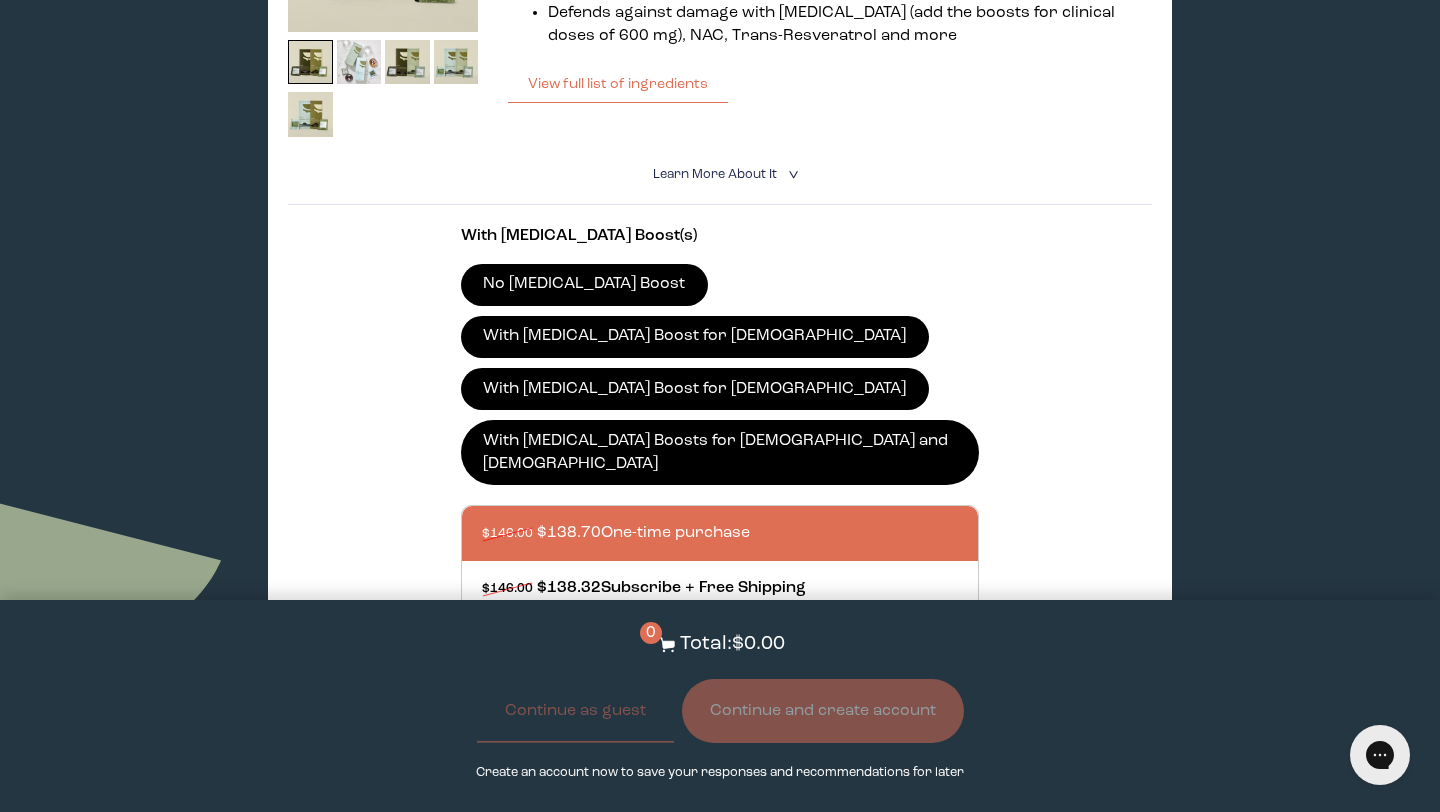 click on "With [MEDICAL_DATA] Boost for [DEMOGRAPHIC_DATA]" at bounding box center [695, 337] 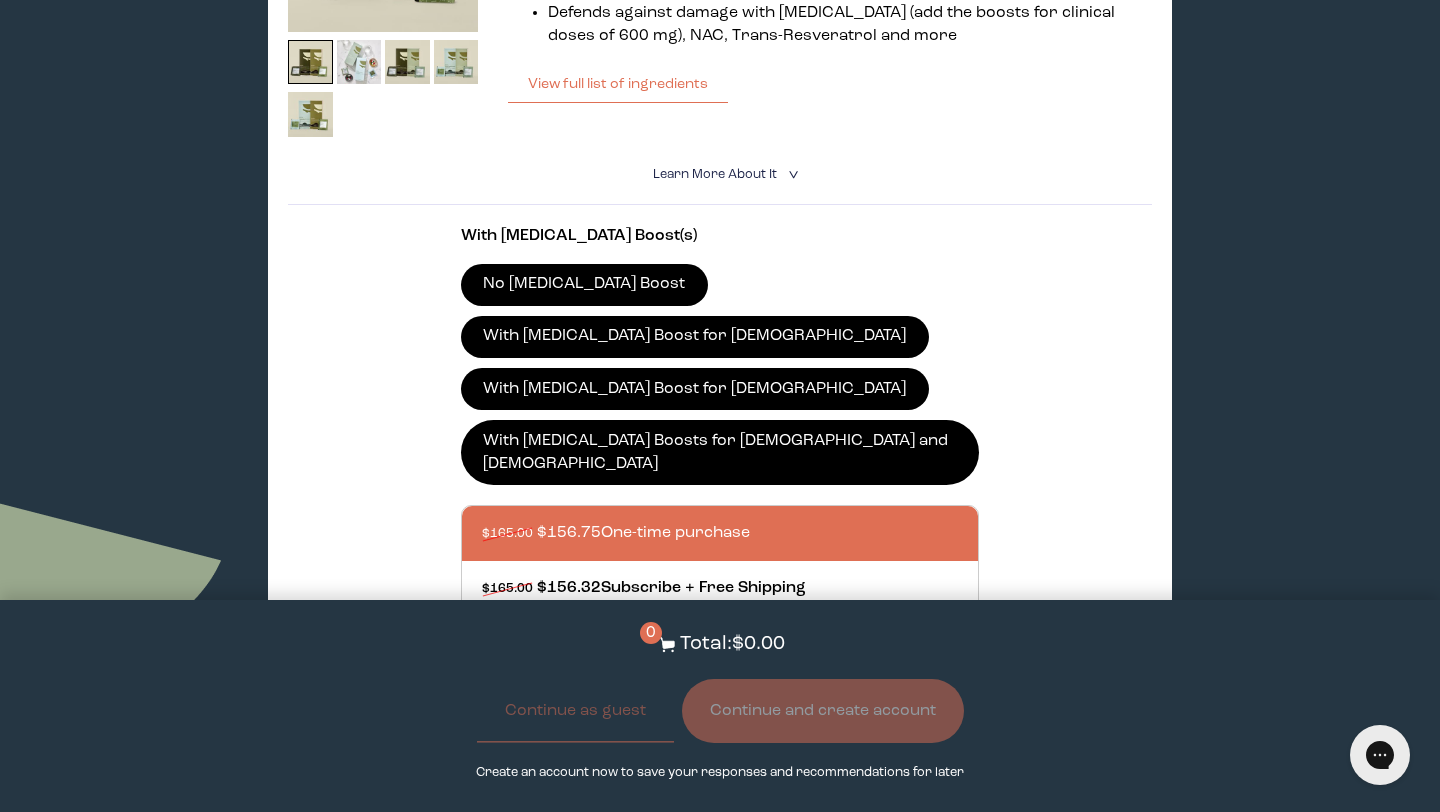 click on "No [MEDICAL_DATA] Boost" at bounding box center [584, 285] 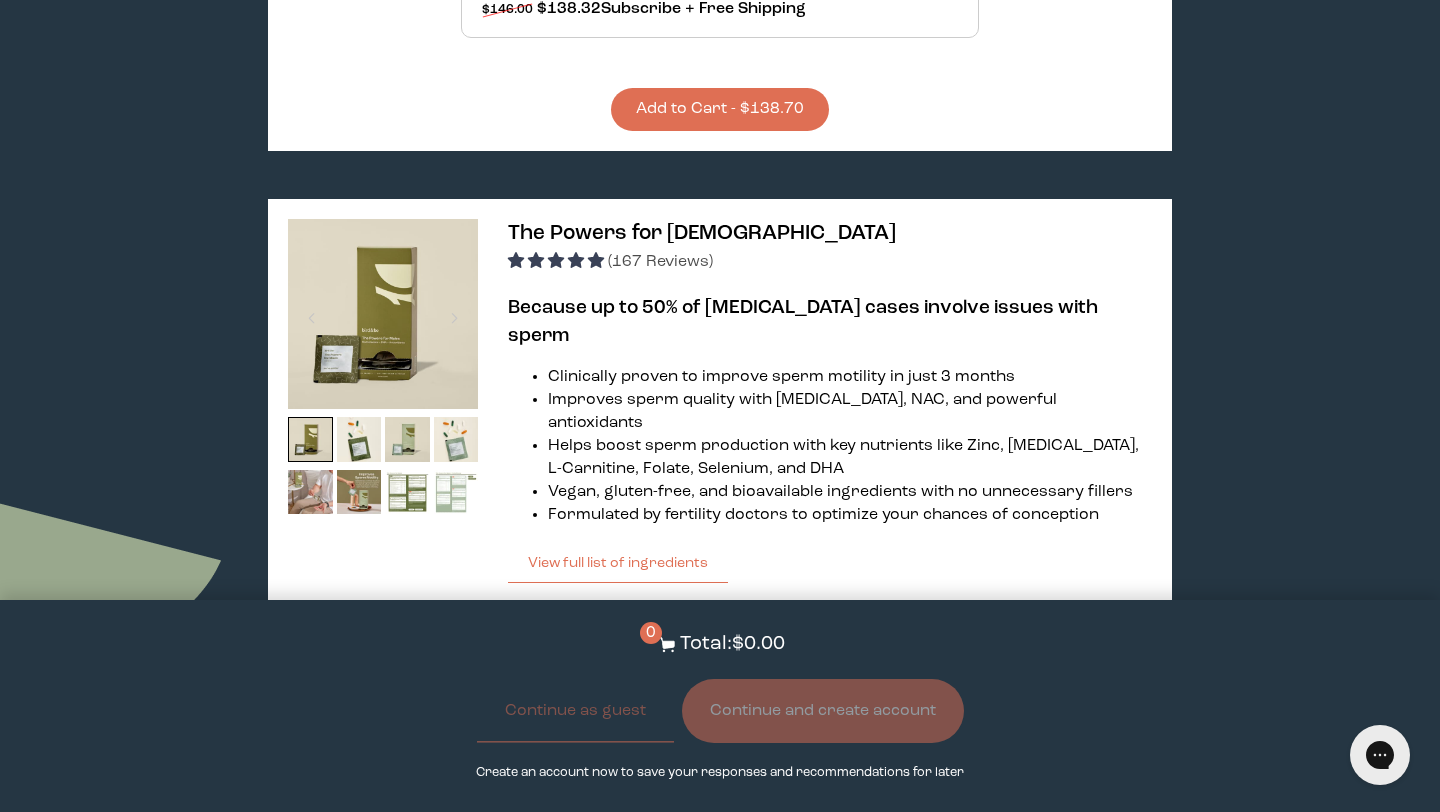 scroll, scrollTop: 0, scrollLeft: 0, axis: both 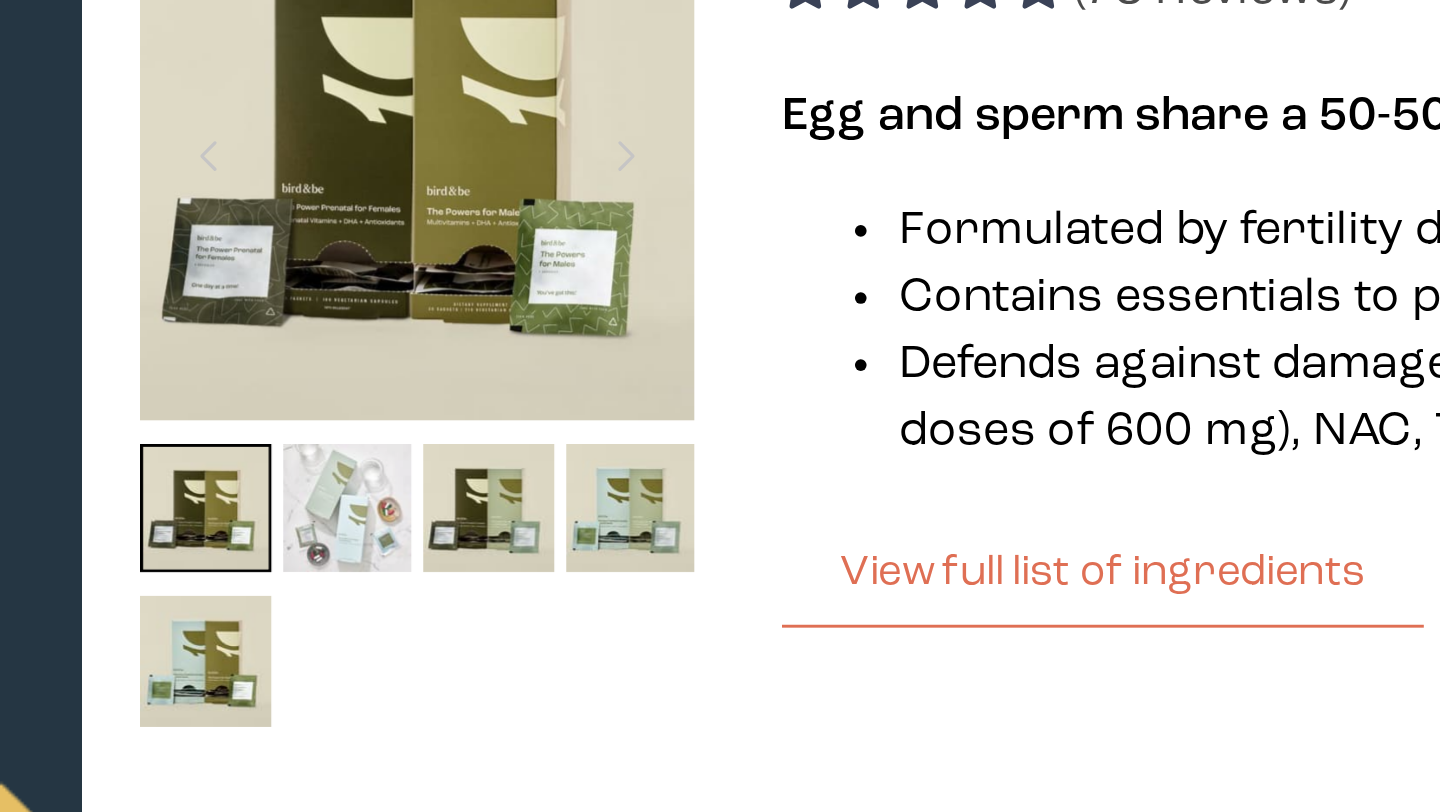 click at bounding box center (359, 592) 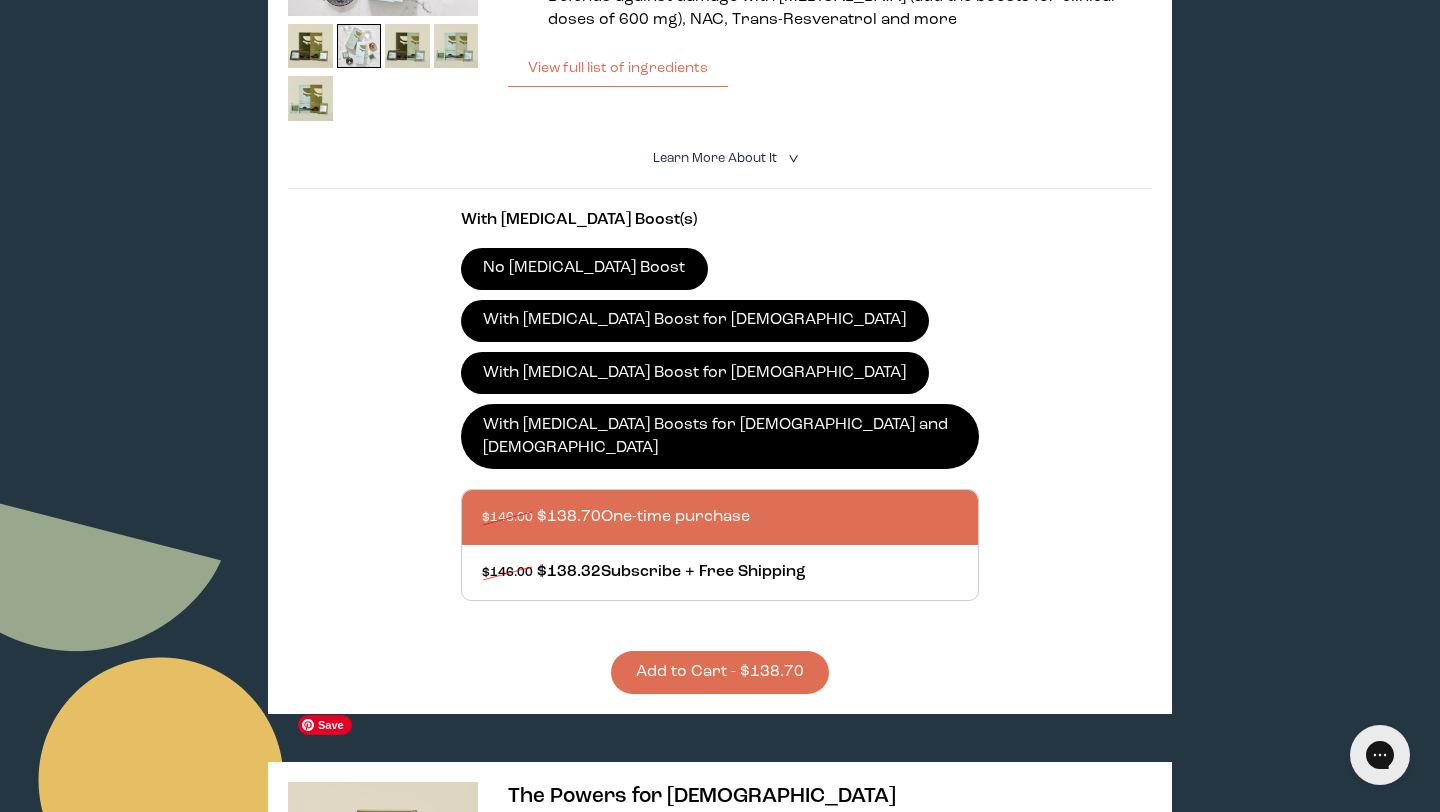 scroll, scrollTop: 0, scrollLeft: 0, axis: both 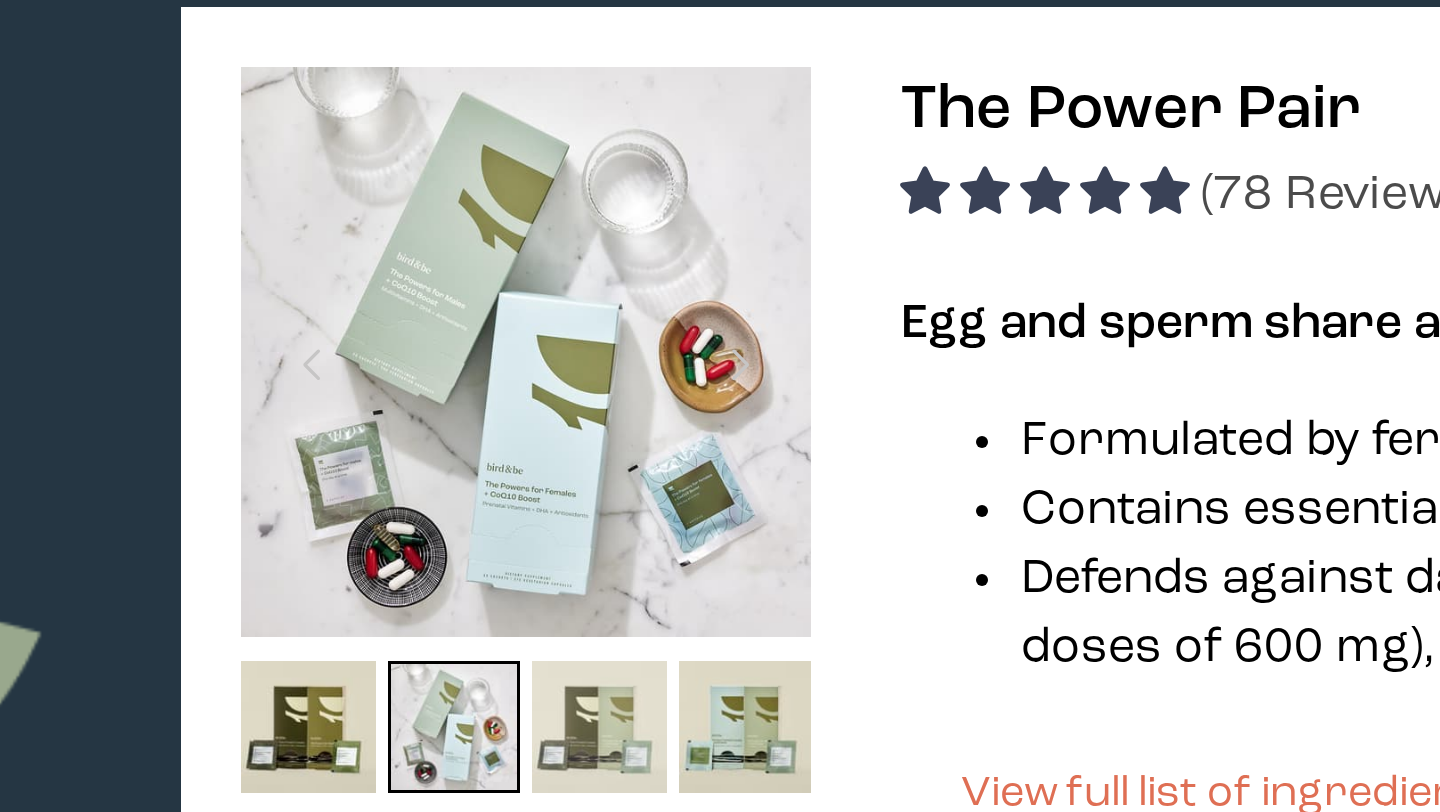 click at bounding box center (407, 592) 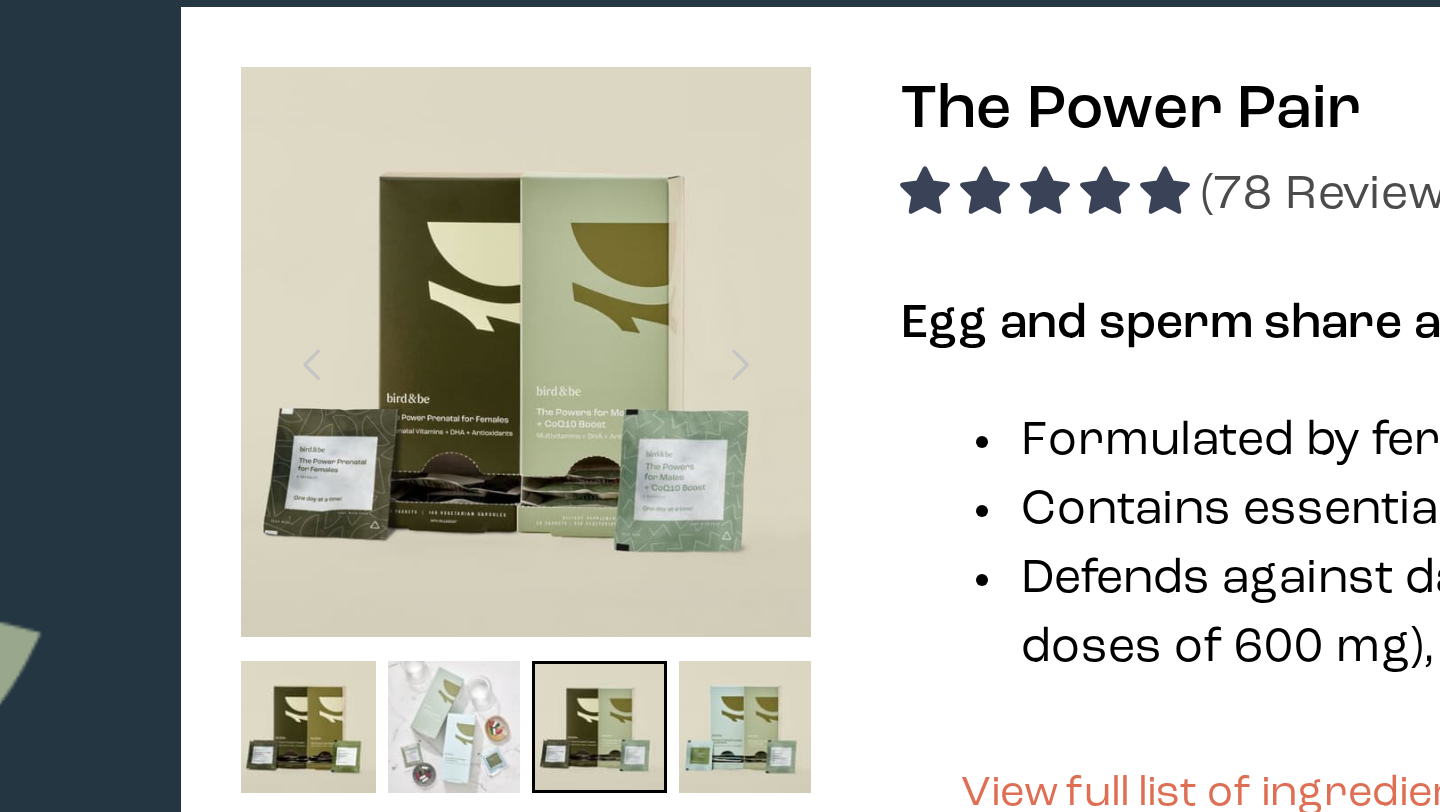 click at bounding box center (359, 592) 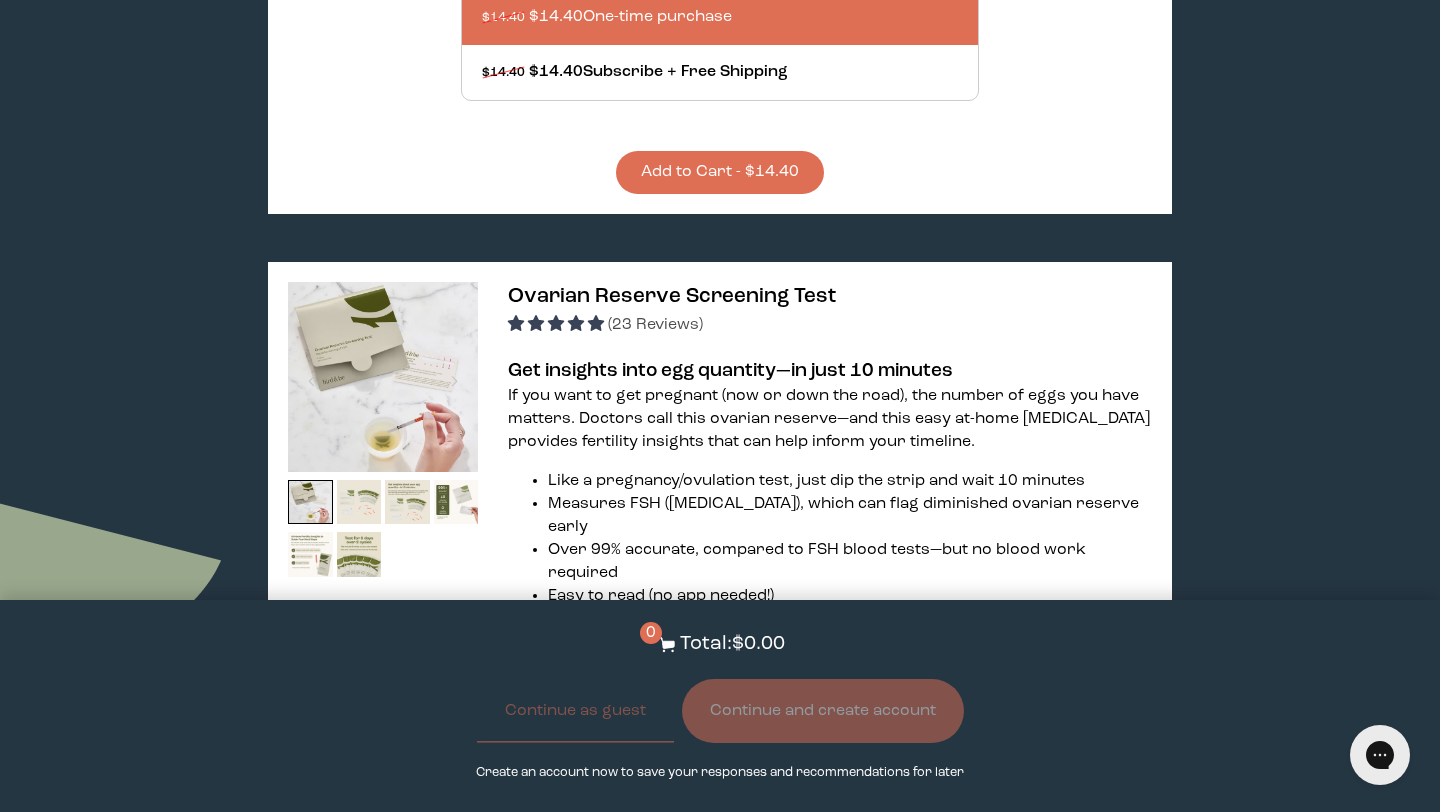 scroll, scrollTop: 3402, scrollLeft: 0, axis: vertical 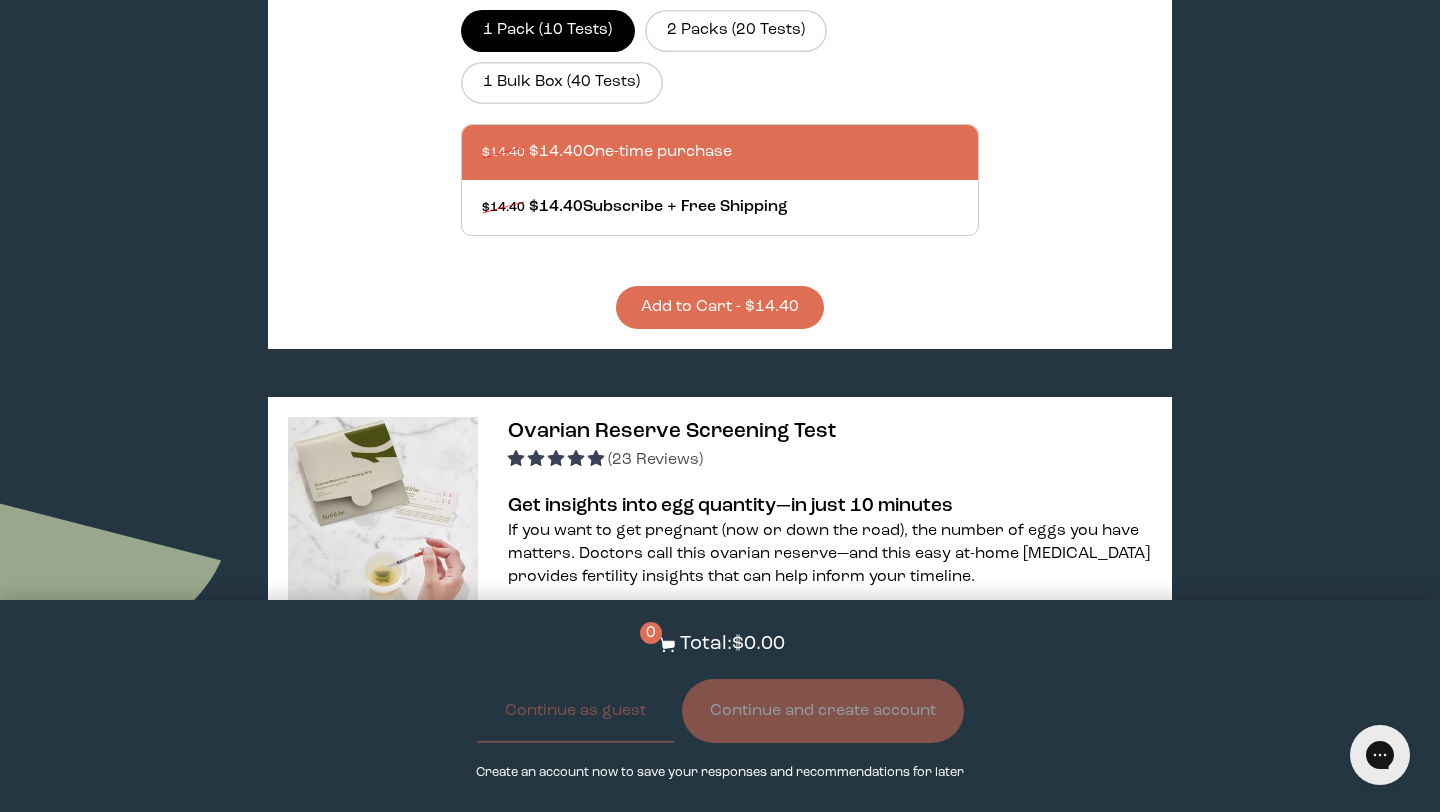 click on "Ovarian Reserve Screening Test" at bounding box center [672, 431] 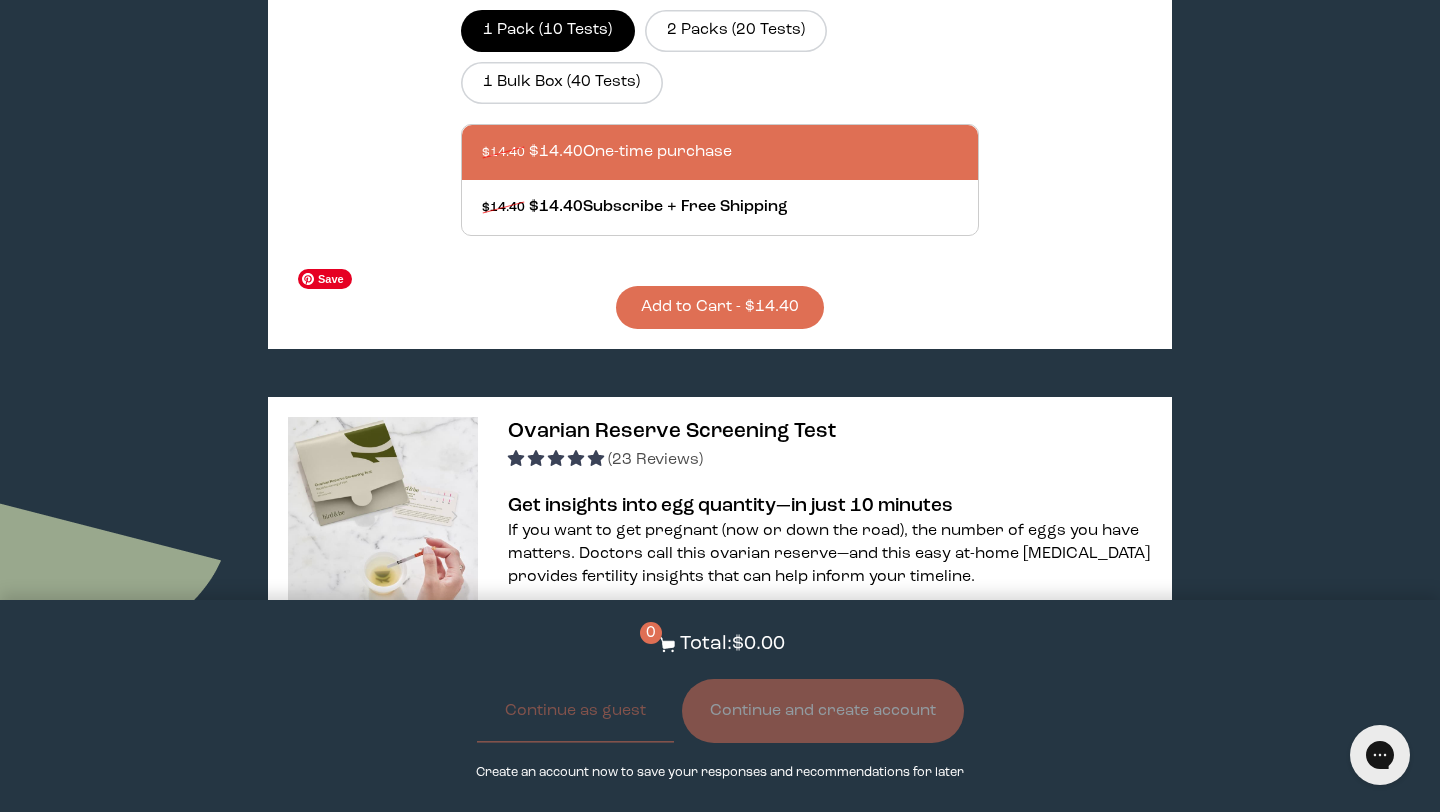 click at bounding box center [383, 512] 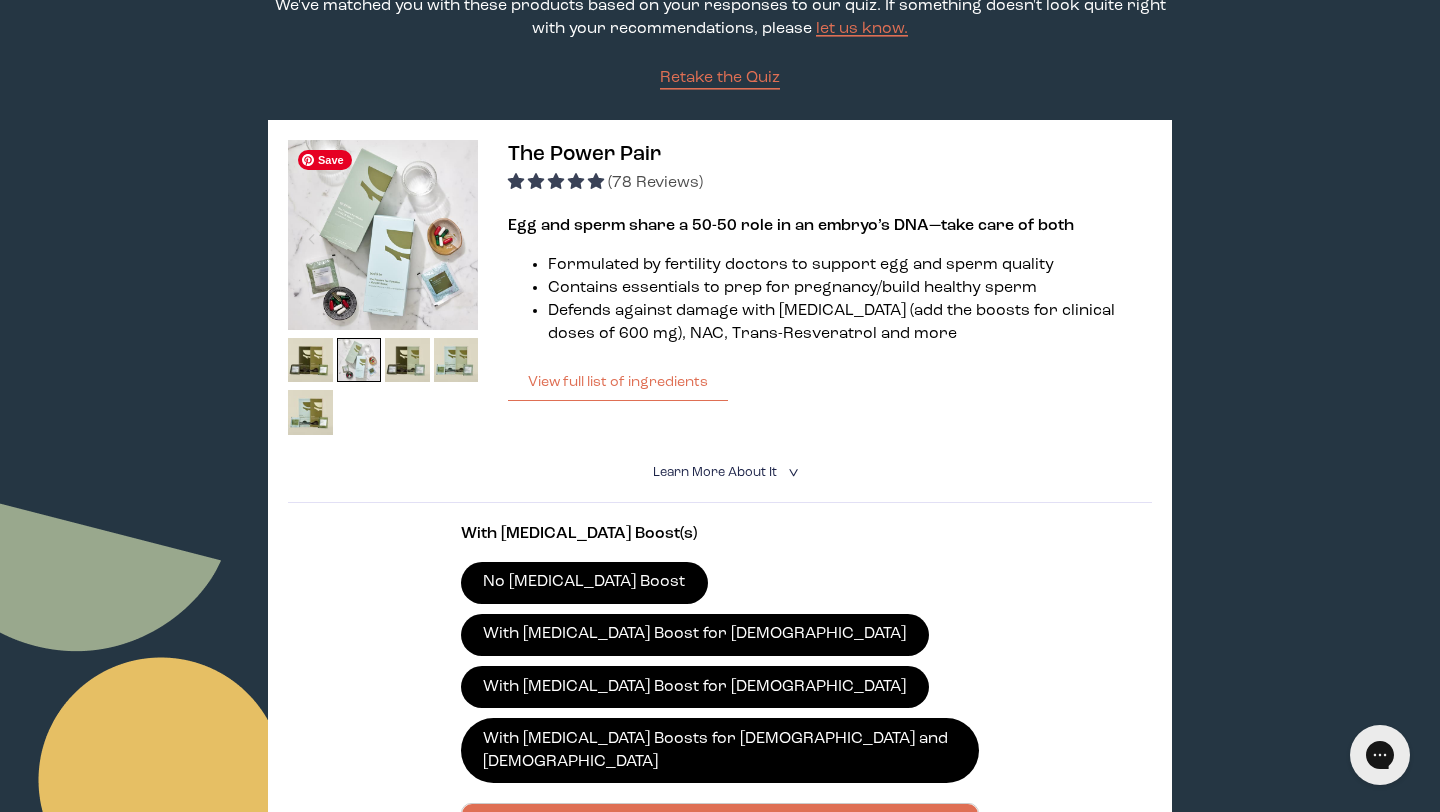 scroll, scrollTop: 0, scrollLeft: 0, axis: both 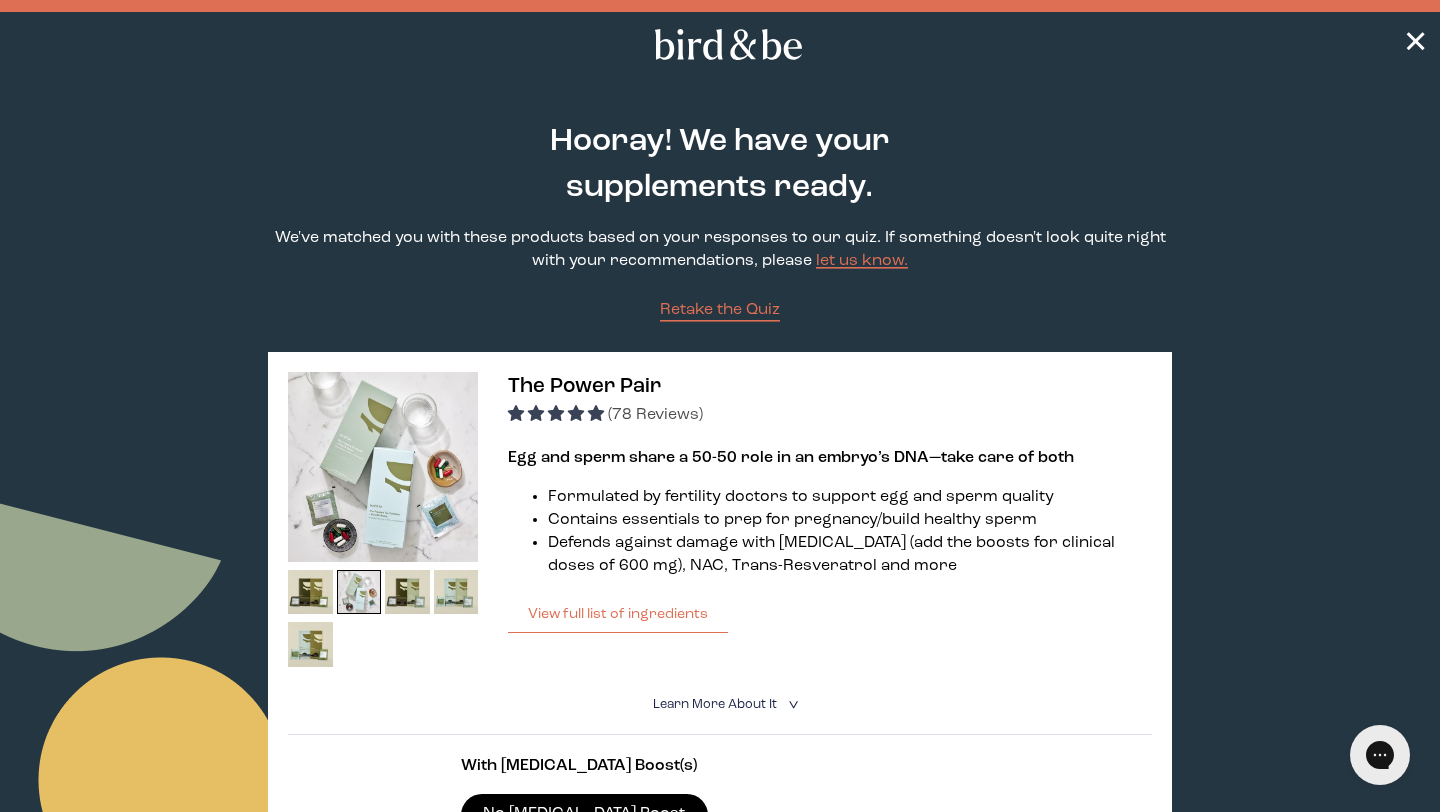 click on "✕" at bounding box center (720, 44) 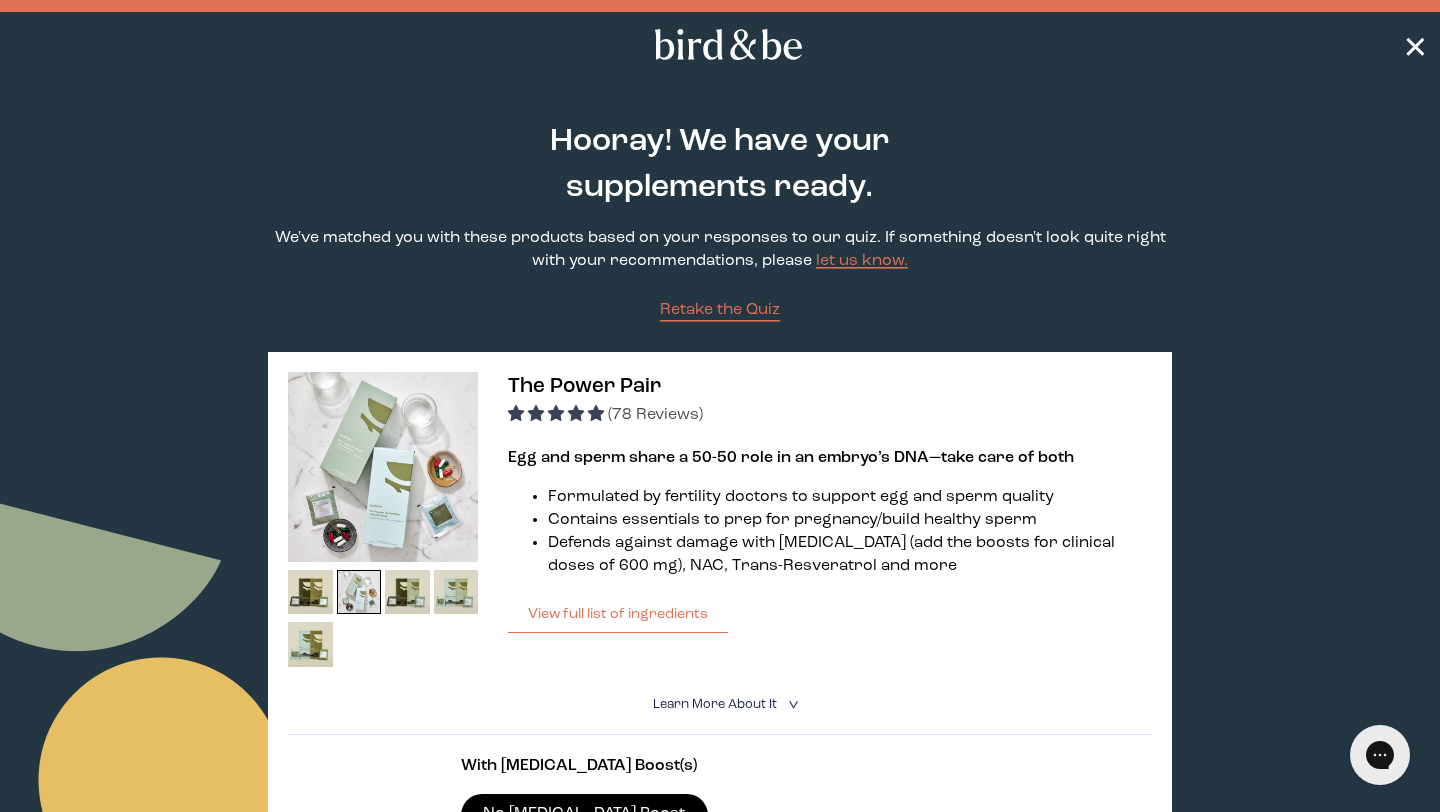 click on "✕" at bounding box center [1415, 45] 